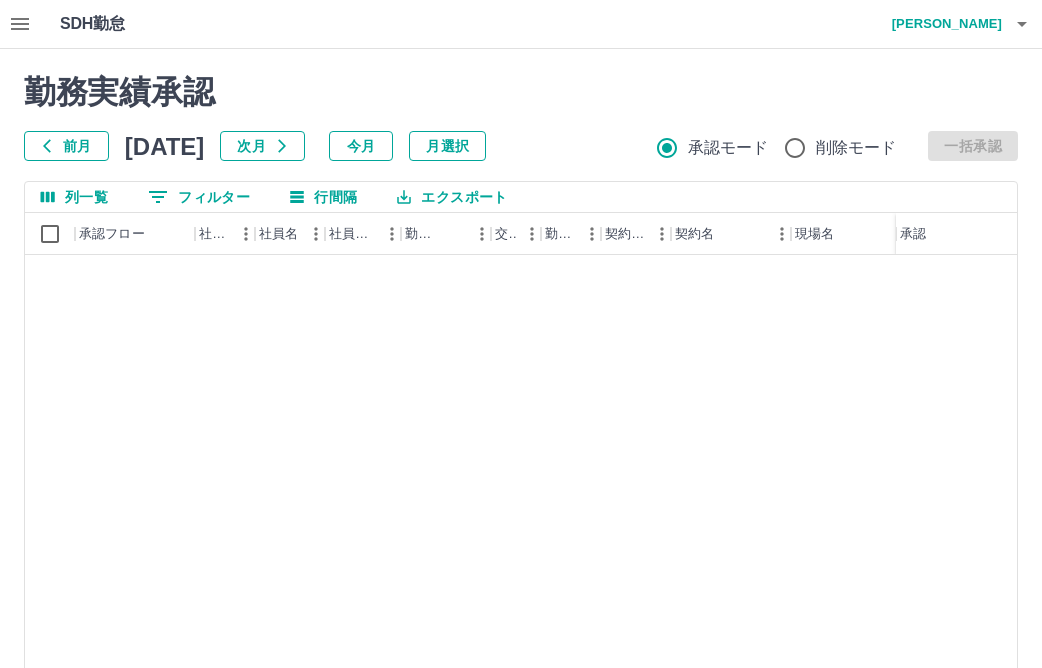scroll, scrollTop: 177, scrollLeft: 0, axis: vertical 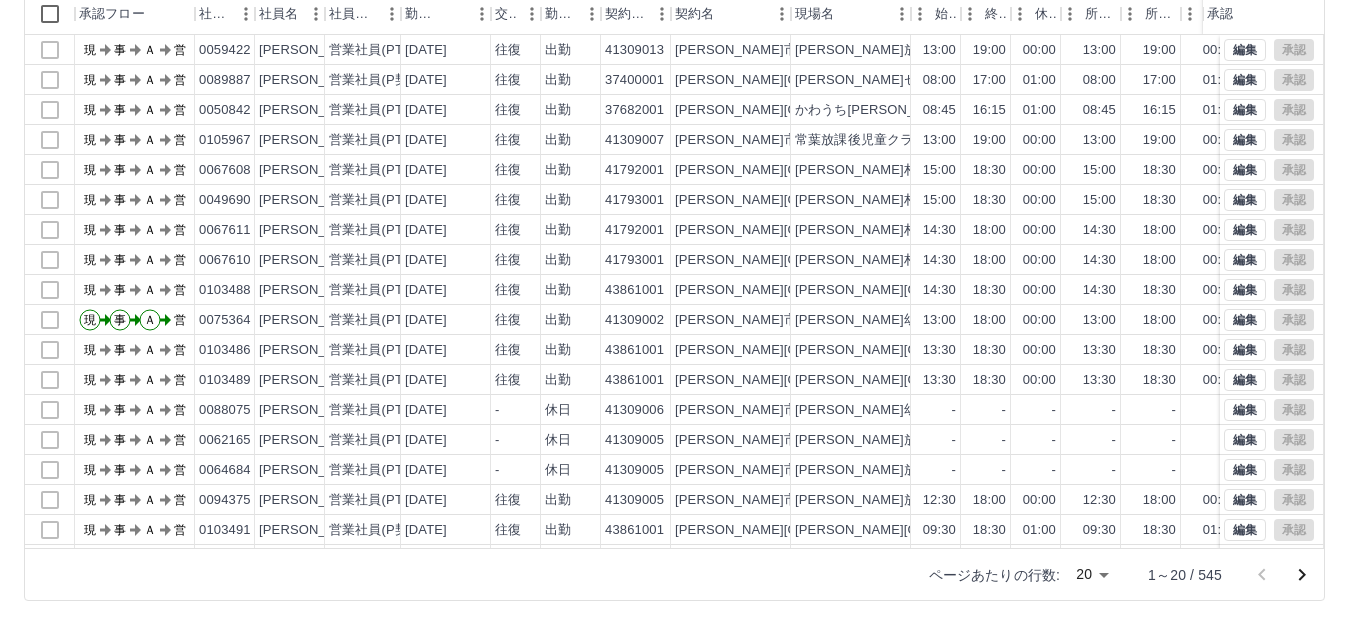 click on "SDH勤怠 早川　里佳 勤務実績承認 前月 2025年07月 次月 今月 月選択 承認モード 削除モード 一括承認 列一覧 0 フィルター 行間隔 エクスポート 承認フロー 社員番号 社員名 社員区分 勤務日 交通費 勤務区分 契約コード 契約名 現場名 始業 終業 休憩 所定開始 所定終業 所定休憩 拘束 勤務 遅刻等 コメント ステータス 承認 現 事 Ａ 営 0059422 鈴木　久子 営業社員(PT契約) 2025-07-10 往復 出勤 41309013 田村市 船引南放課後児童クラブ 13:00 19:00 00:00 13:00 19:00 00:00 06:00 06:00 00:00 現場責任者承認待 現 事 Ａ 営 0089887 横田　喜美子 営業社員(P契約) 2025-07-10 往復 出勤 37400001 川内村 川内村コミュニティーセンター 08:00 17:00 01:00 08:00 17:00 01:00 09:00 08:00 00:00 現場責任者承認待 現 事 Ａ 営 0050842 井出　美穂 営業社員(PT契約) 2025-07-10 往復 出勤 37682001 川内村 かわうち草野心平記念館" at bounding box center [674, 202] 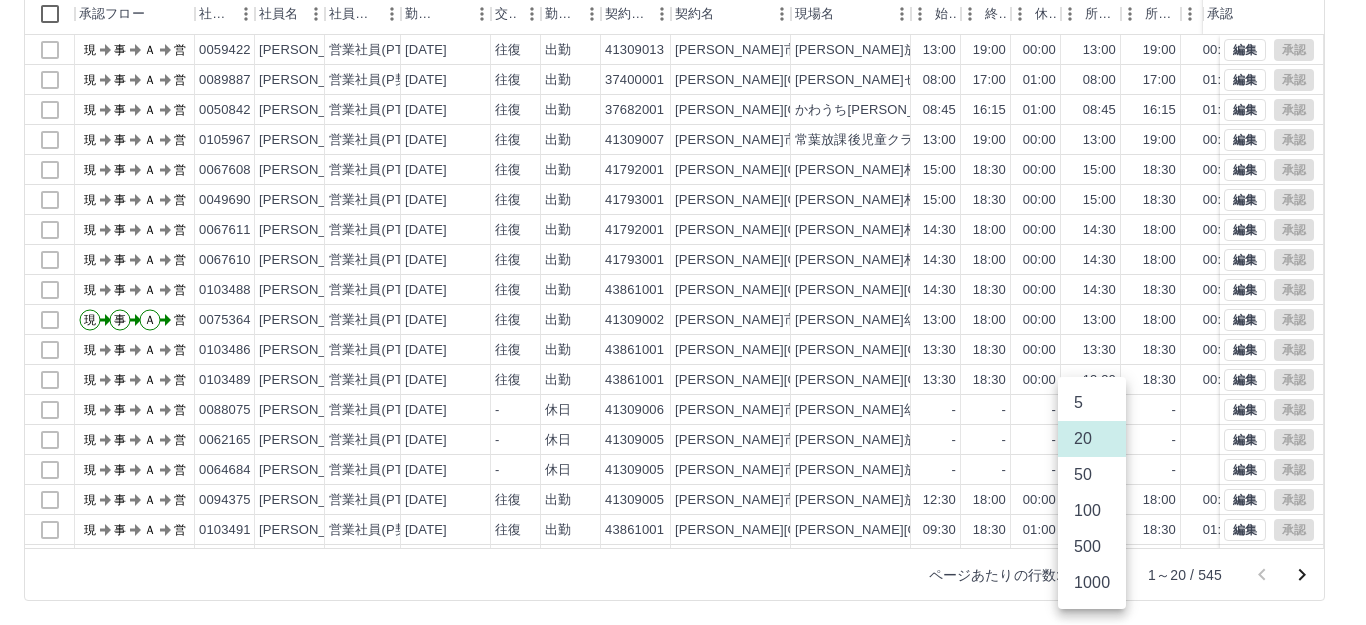 click on "1000" at bounding box center [1092, 583] 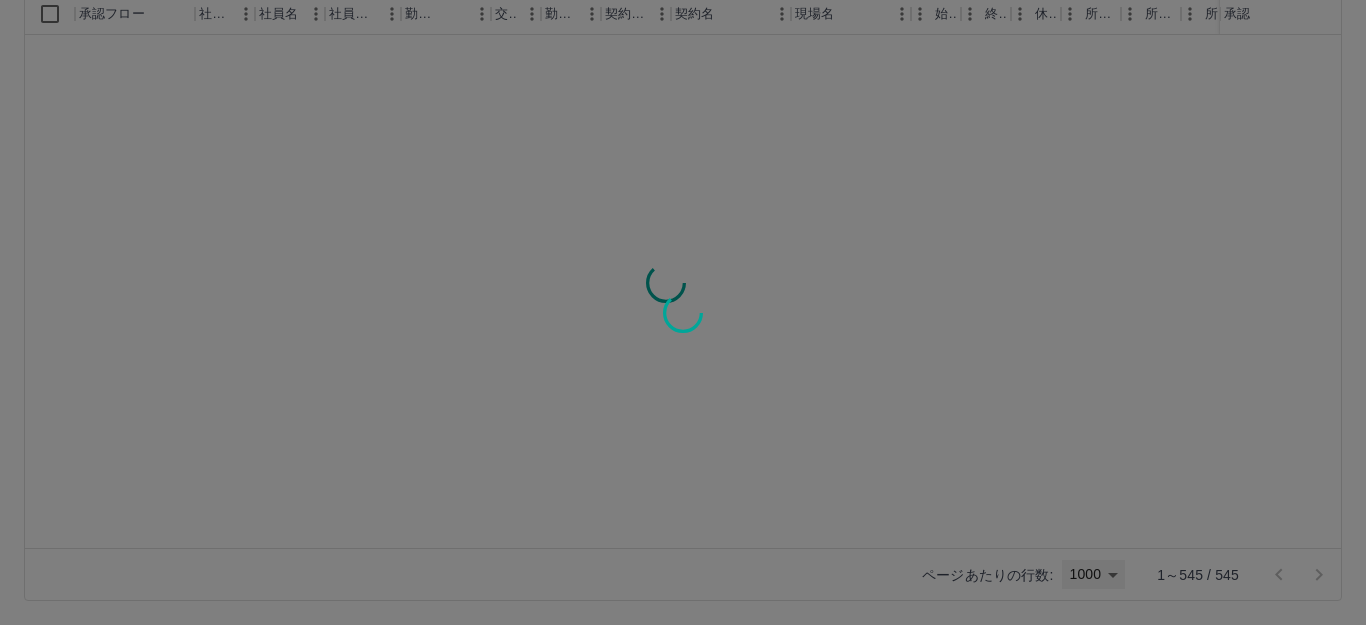 type on "****" 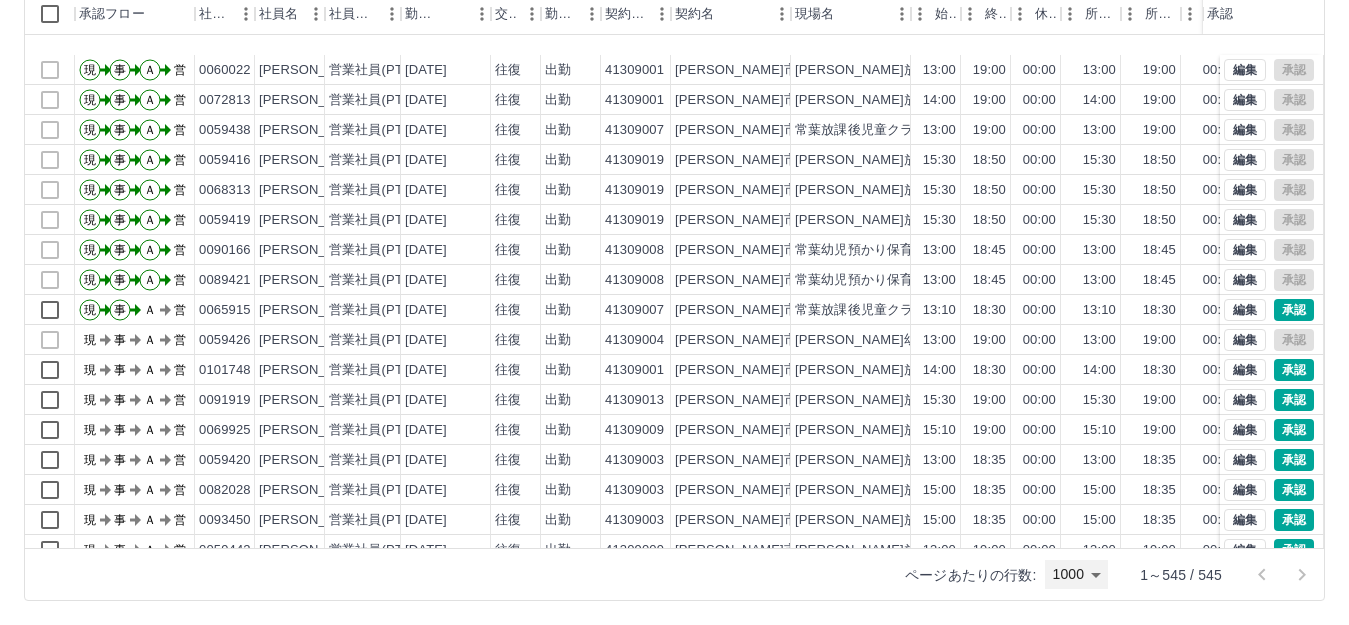 scroll, scrollTop: 900, scrollLeft: 0, axis: vertical 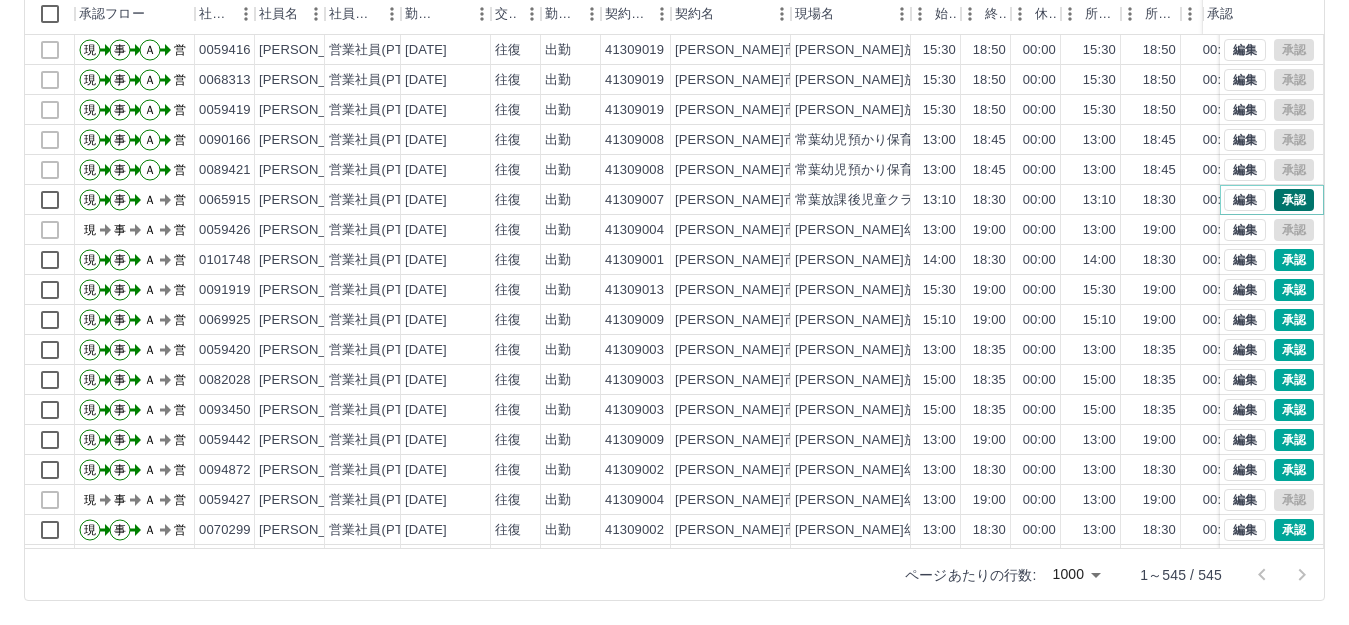 click on "承認" at bounding box center (1294, 200) 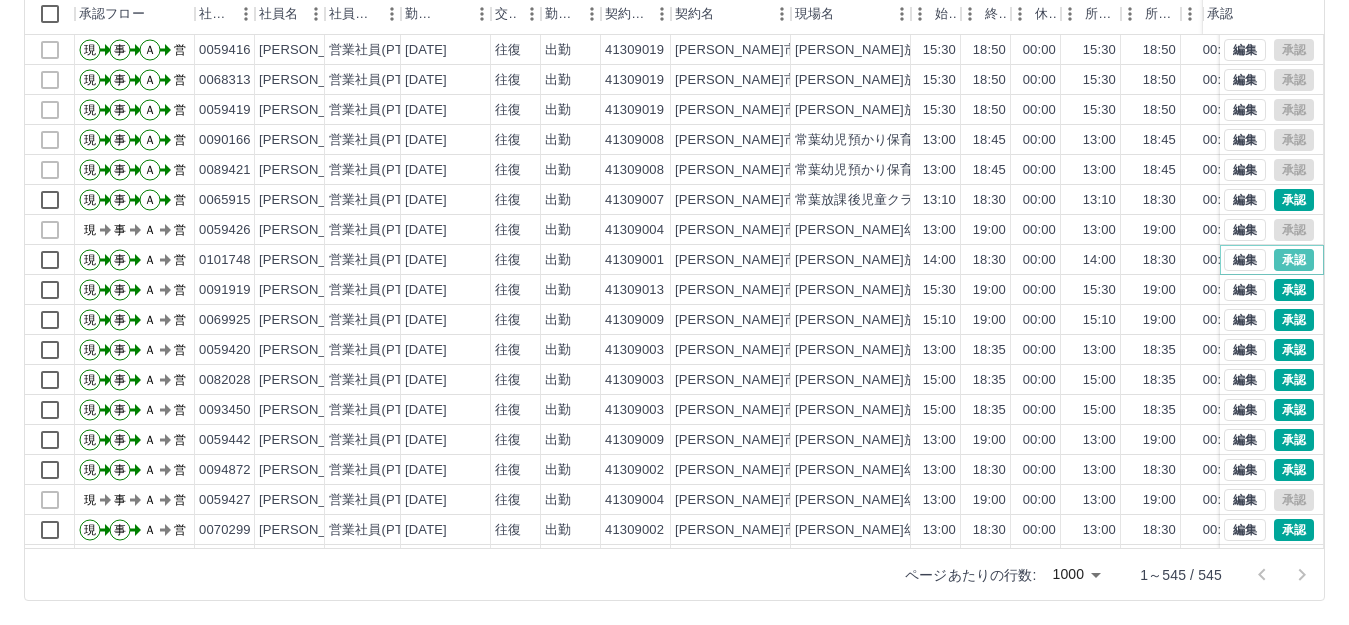 click on "承認" at bounding box center (1294, 260) 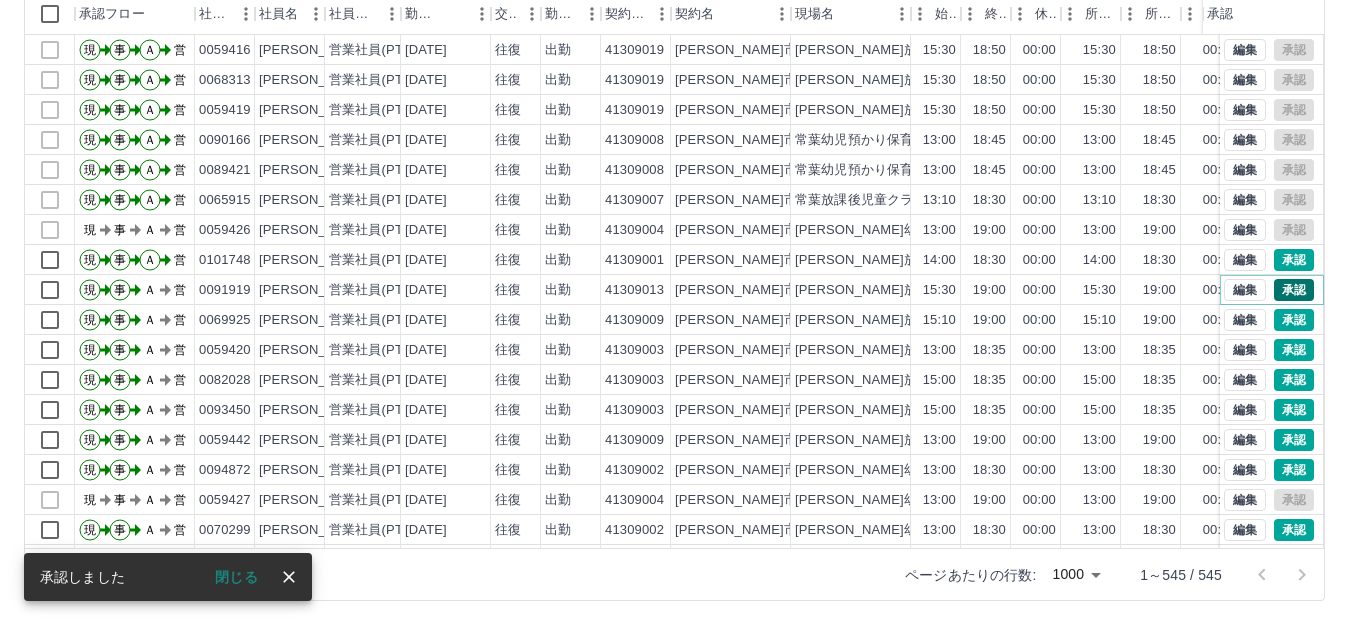 click on "承認" at bounding box center (1294, 290) 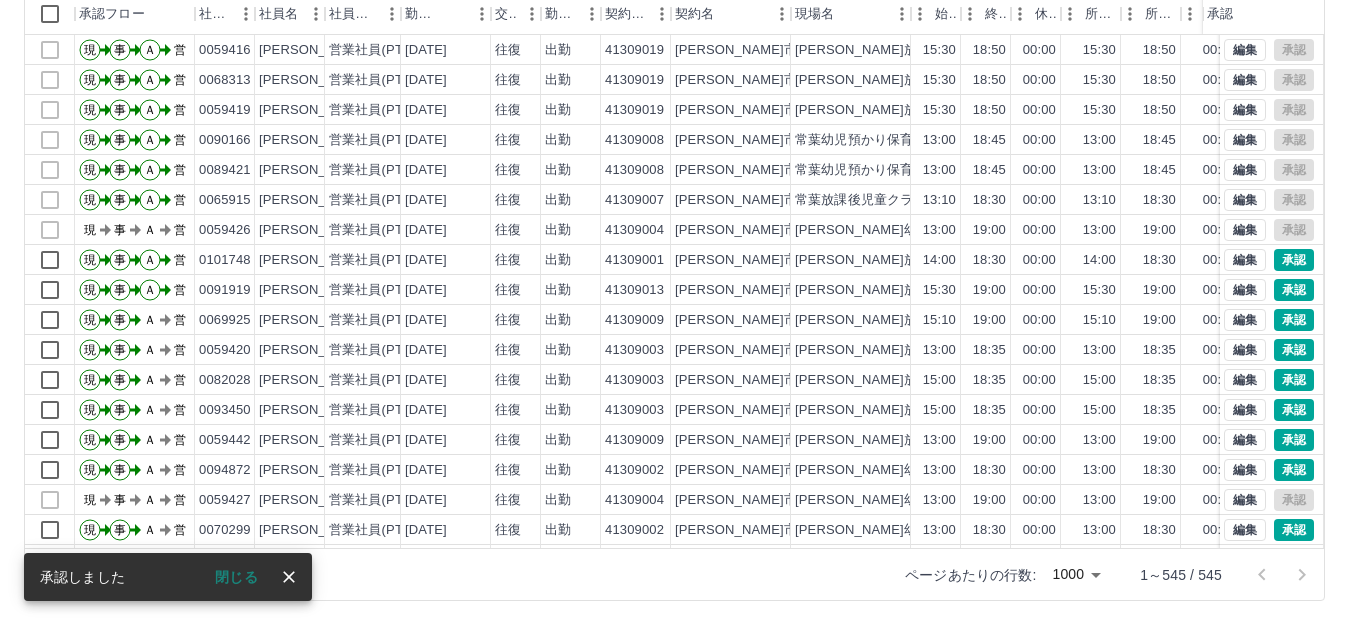 click at bounding box center (674, 312) 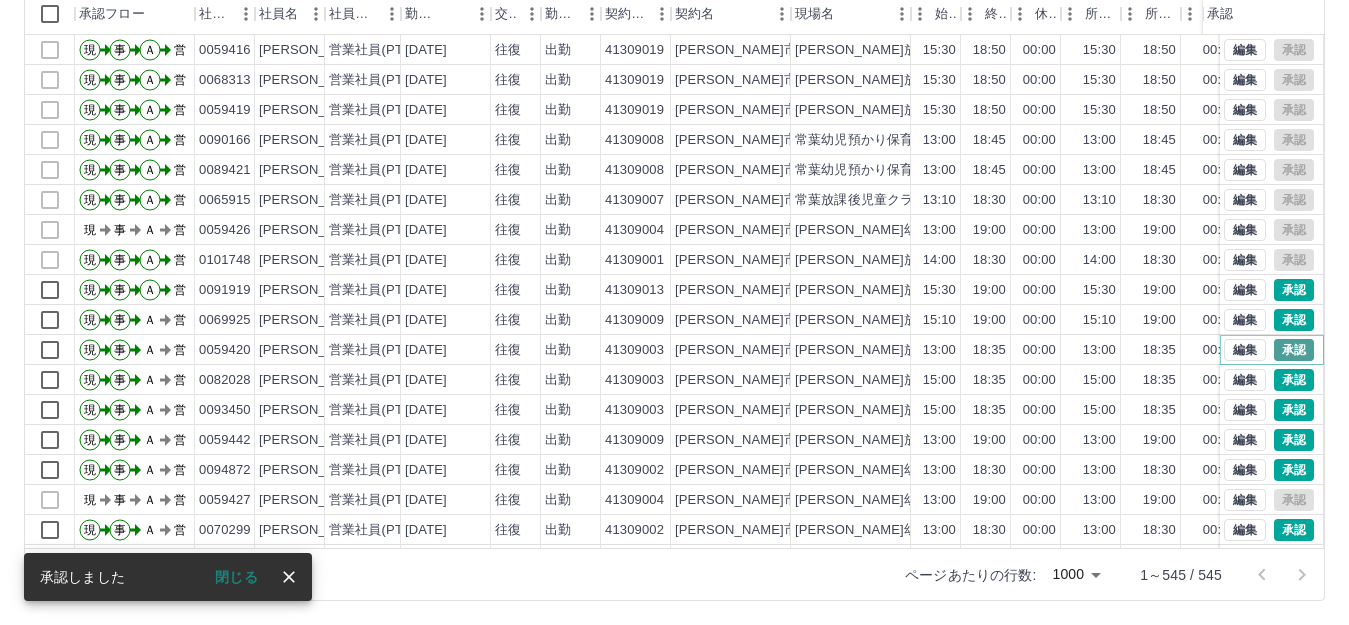 click on "承認" at bounding box center [1294, 350] 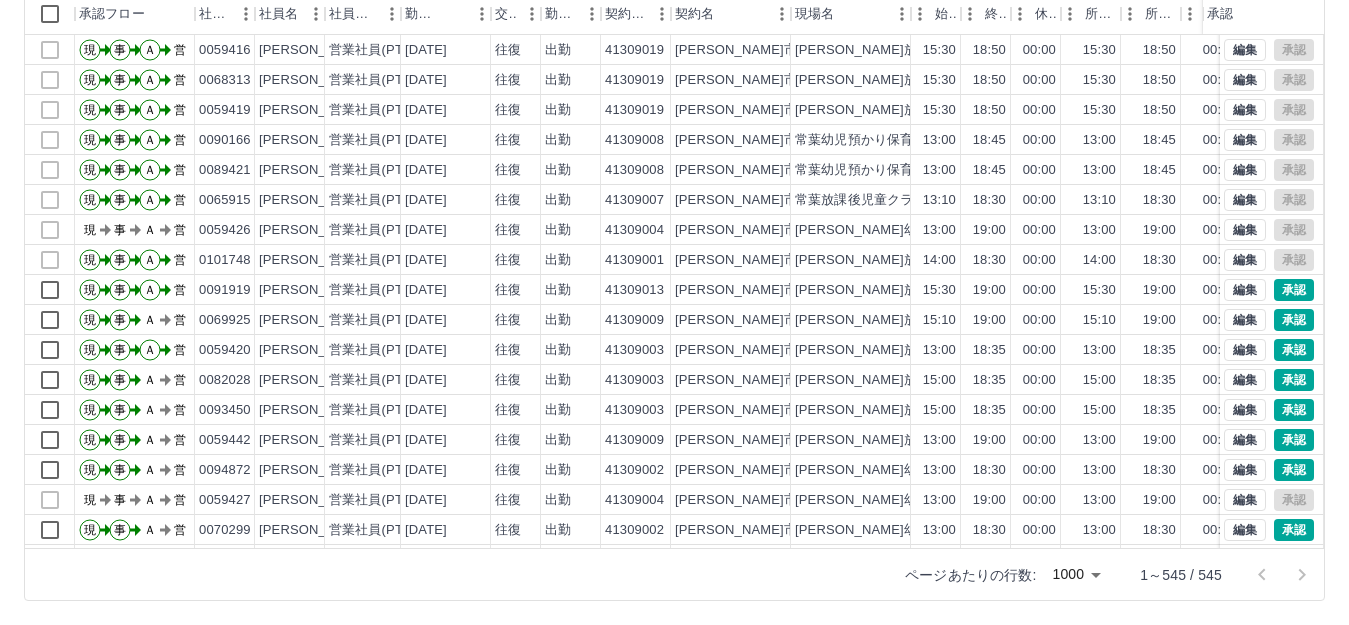 click at bounding box center (674, 312) 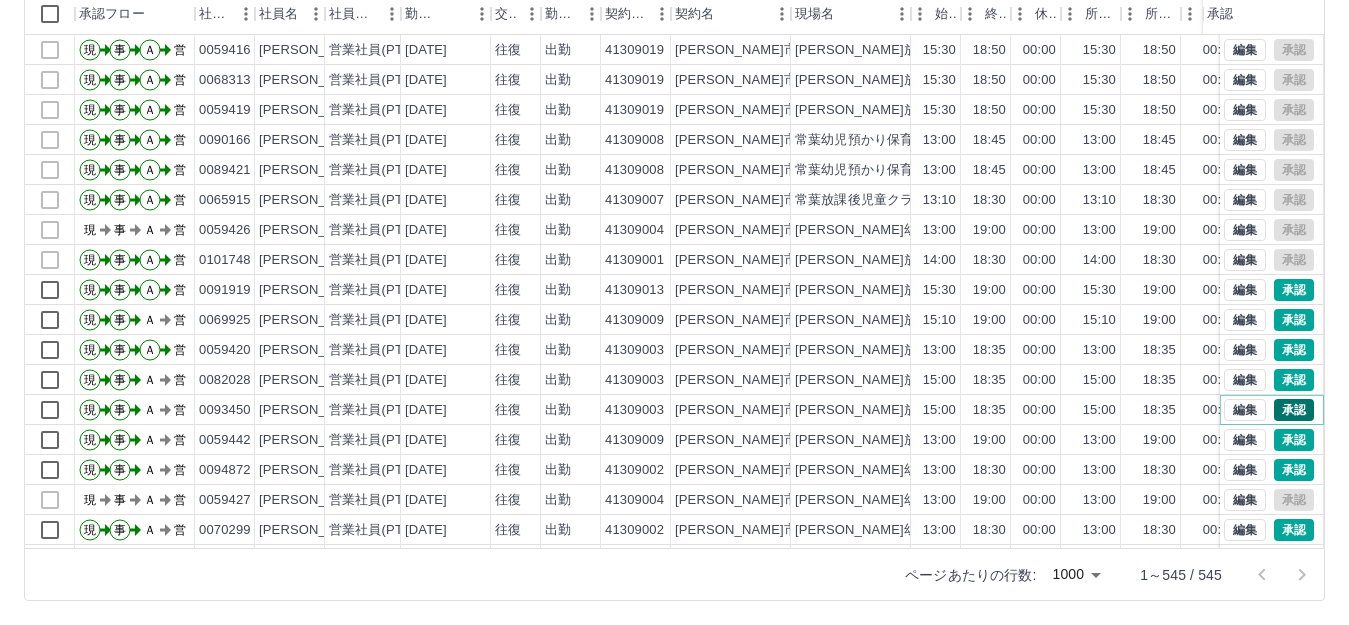 click on "承認" at bounding box center (1294, 410) 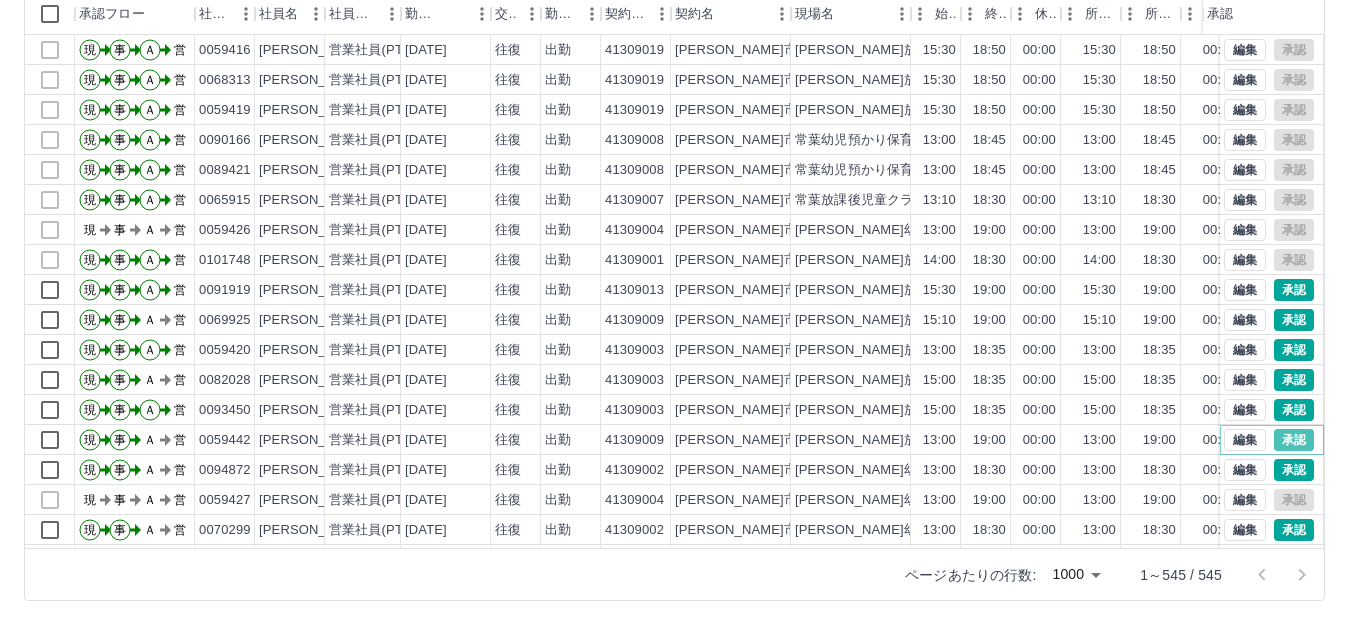 click on "承認" at bounding box center [1294, 440] 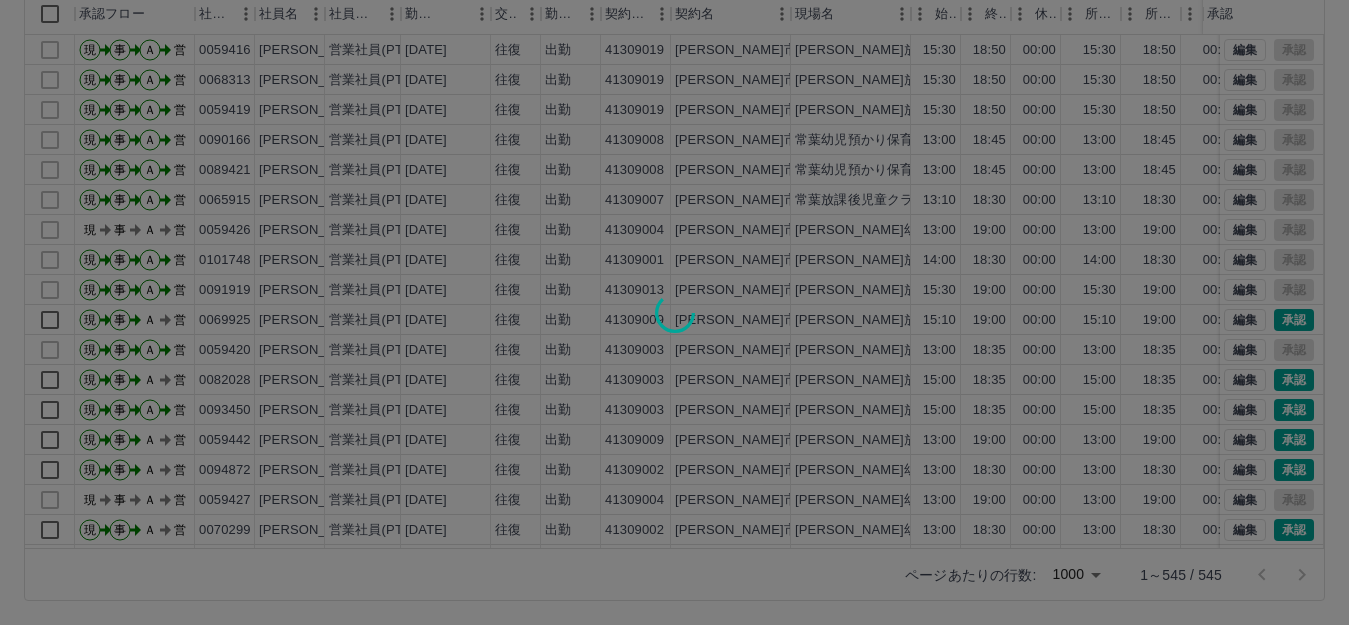 click at bounding box center (674, 312) 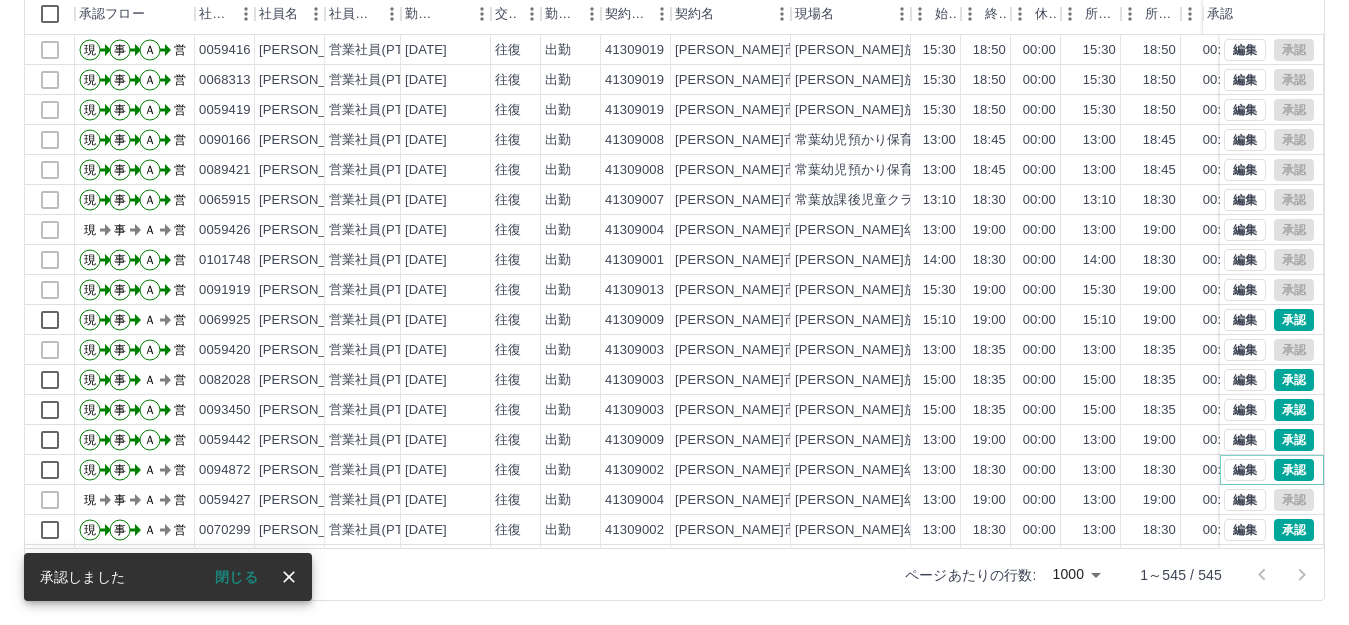 click on "承認" at bounding box center [1294, 470] 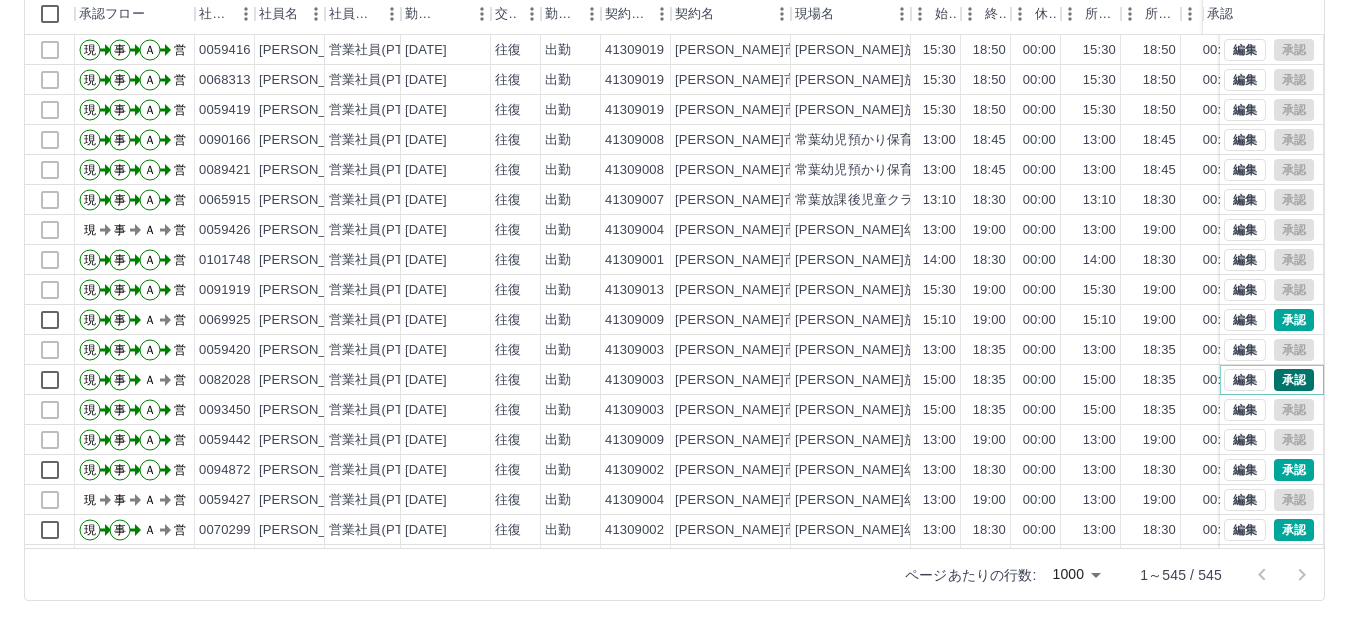 click on "承認" at bounding box center (1294, 380) 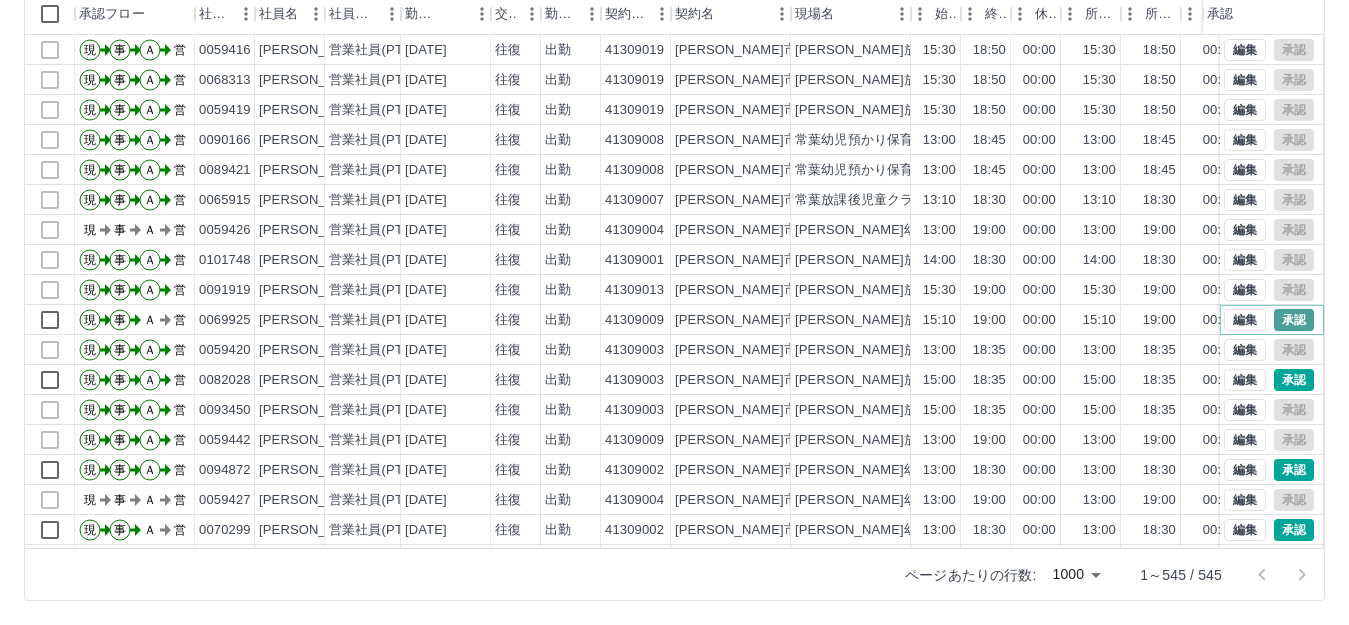 click on "承認" at bounding box center (1294, 320) 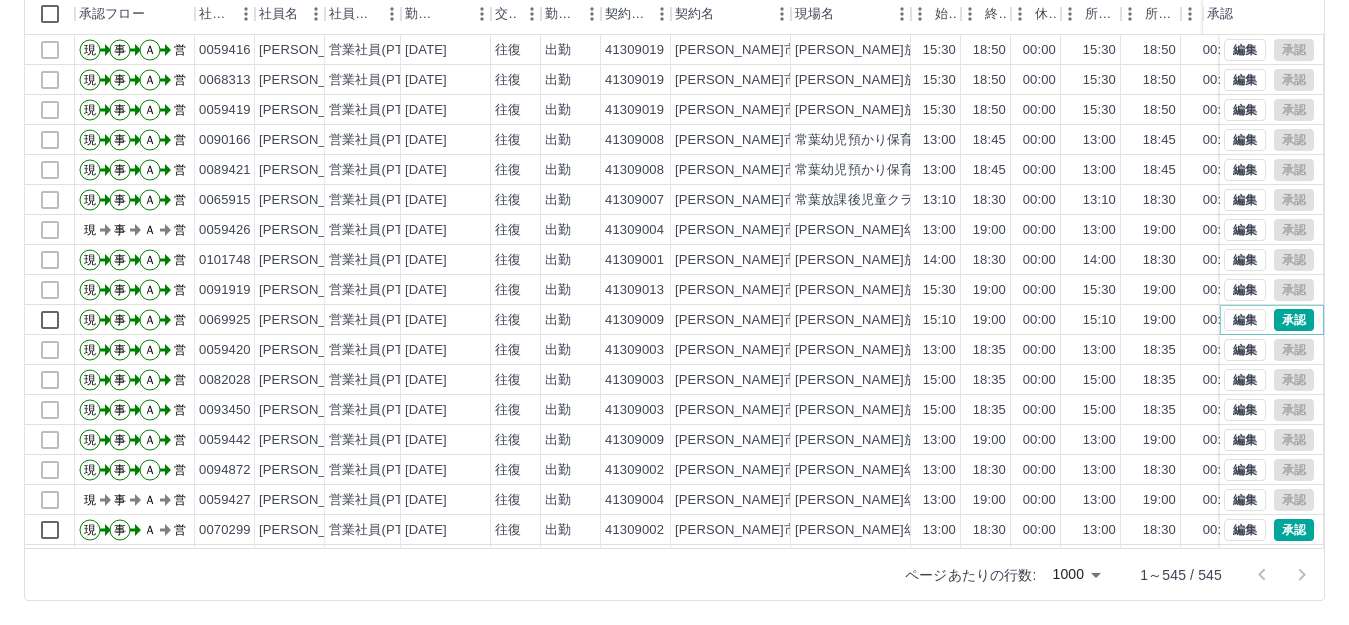 click on "承認" at bounding box center (1294, 320) 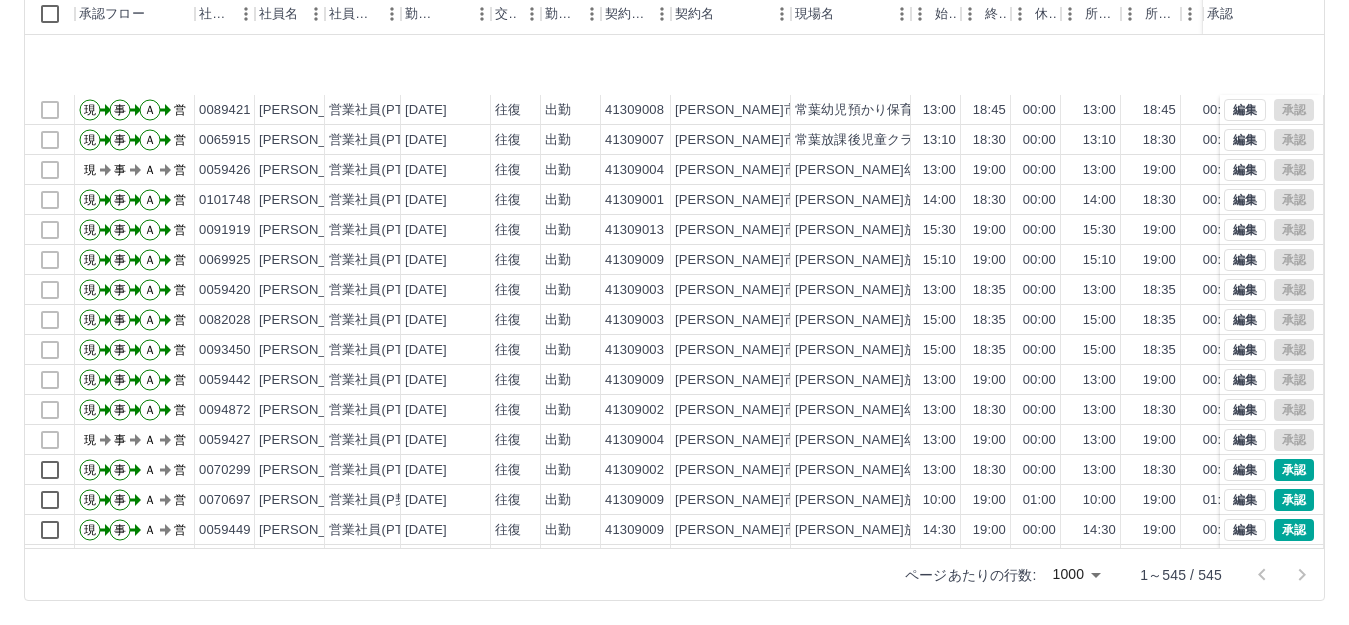 scroll, scrollTop: 1100, scrollLeft: 0, axis: vertical 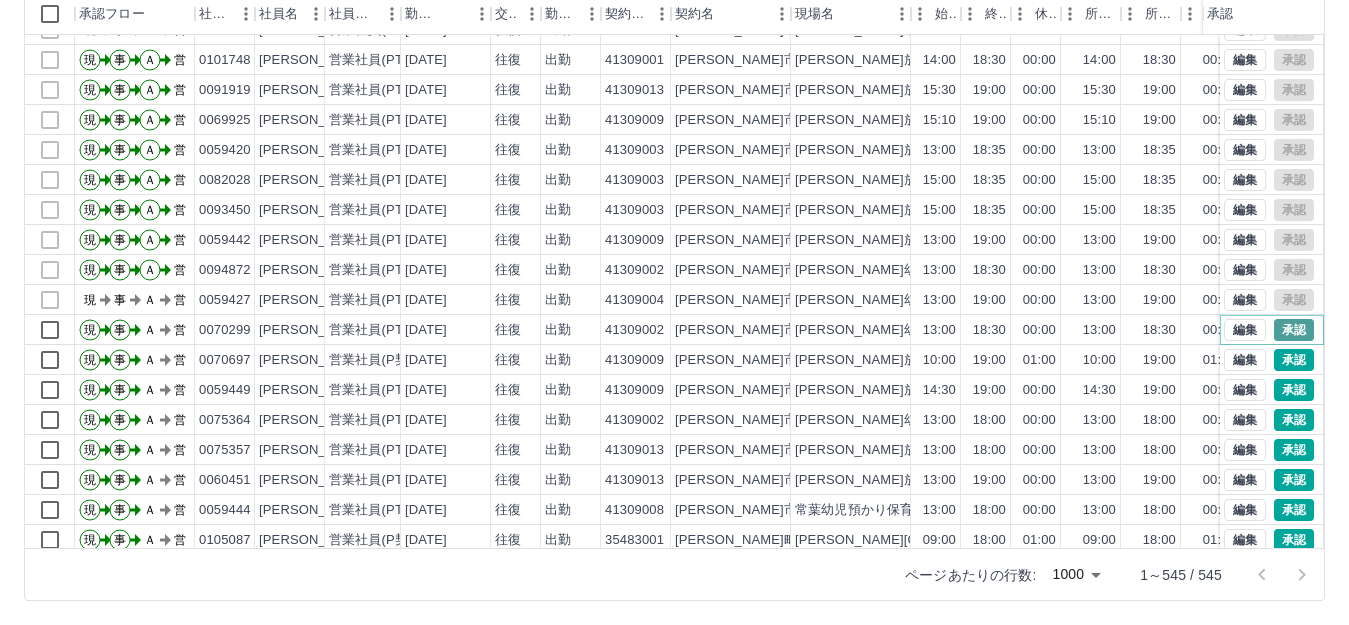 click on "承認" at bounding box center (1294, 330) 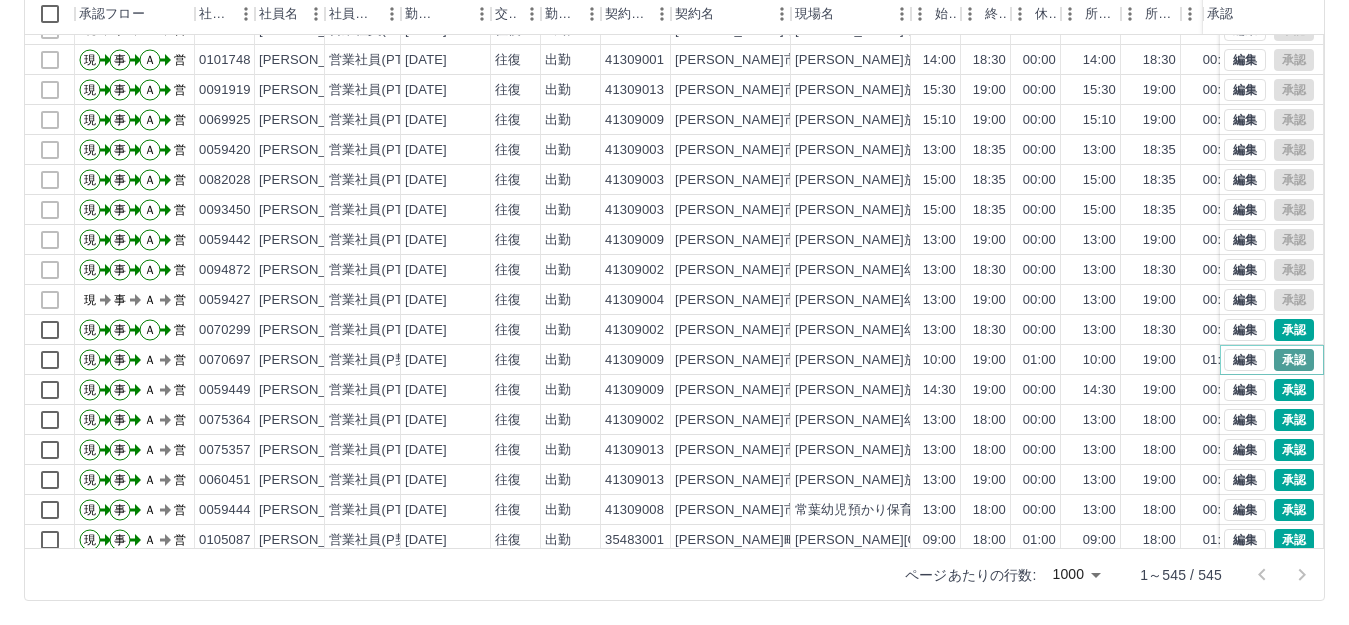 click on "承認" at bounding box center (1294, 360) 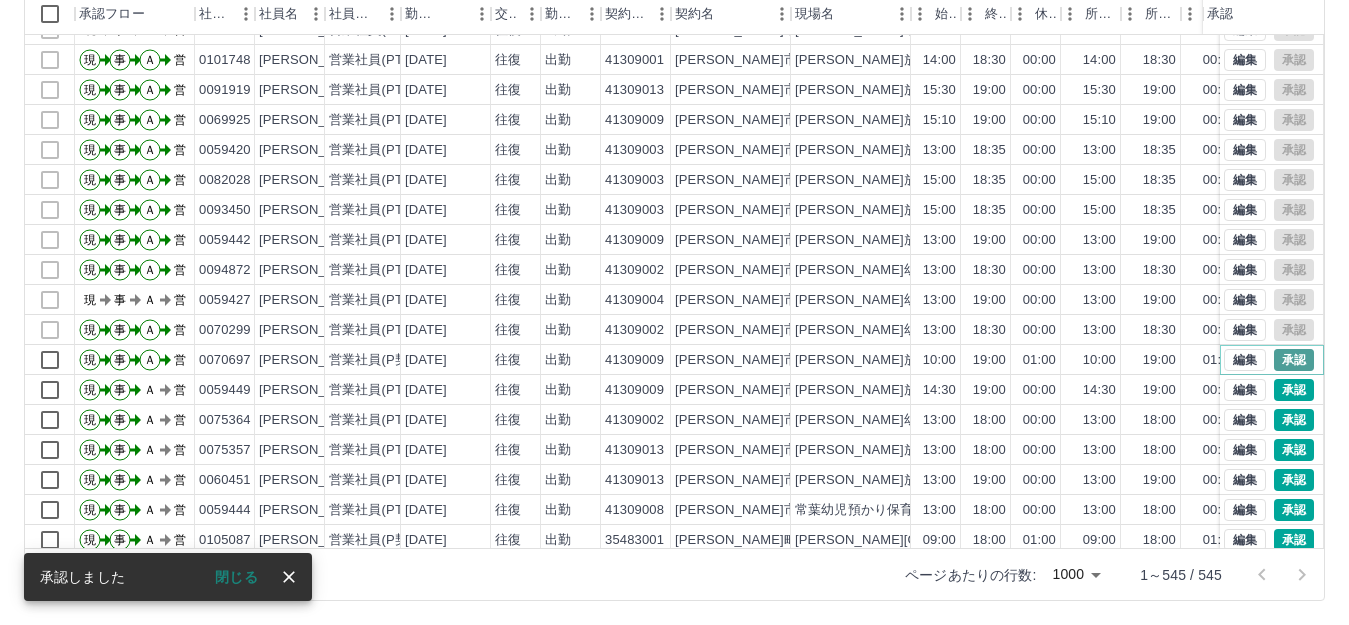 click on "承認" at bounding box center (1294, 360) 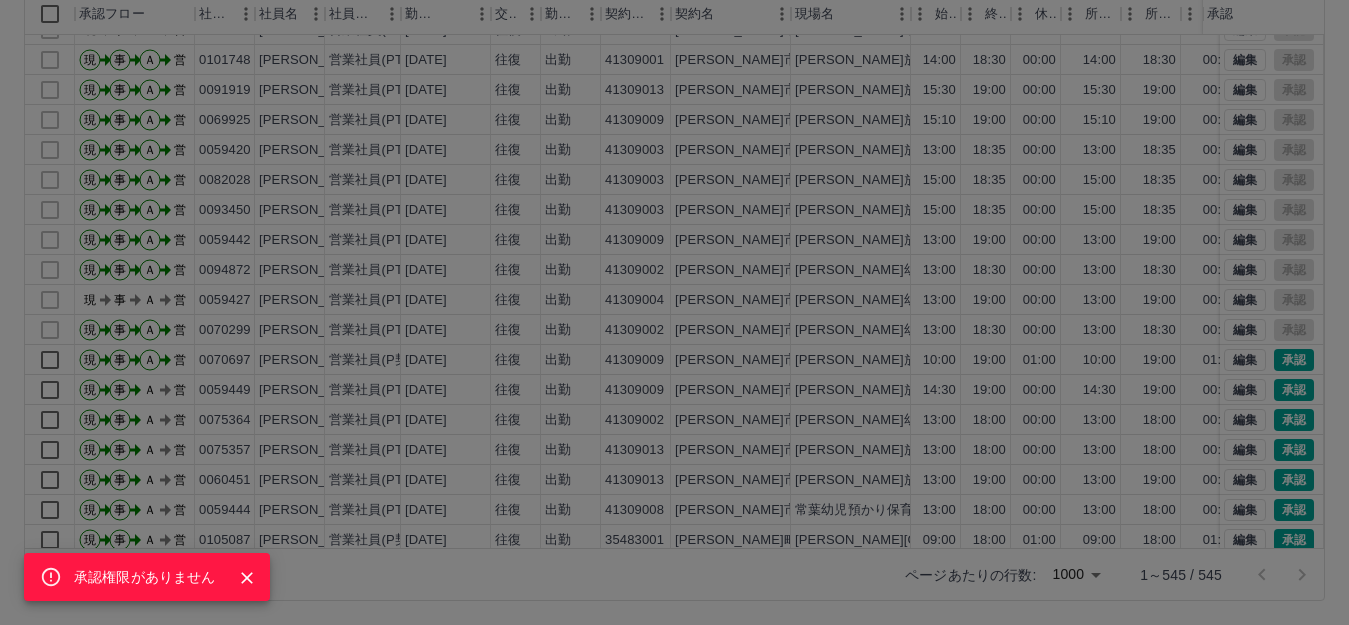 click on "承認権限がありません" at bounding box center (674, 312) 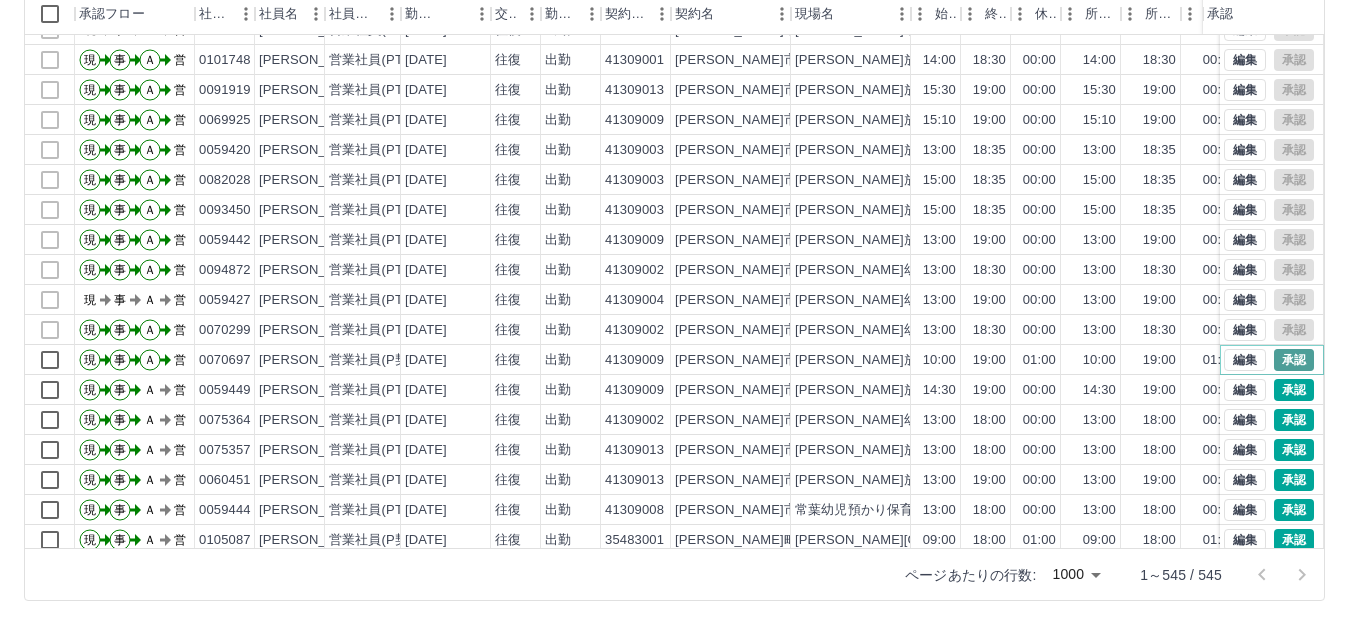 click on "承認" at bounding box center [1294, 360] 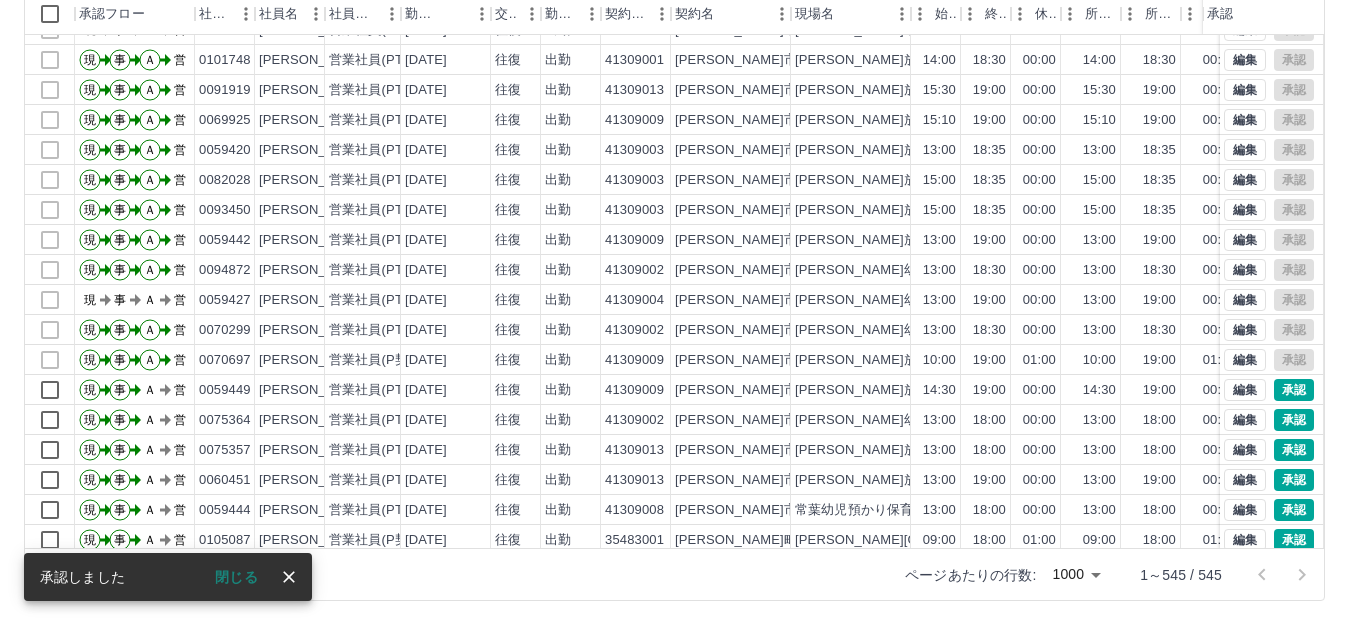 click on "承認権限がありません" at bounding box center (674, 312) 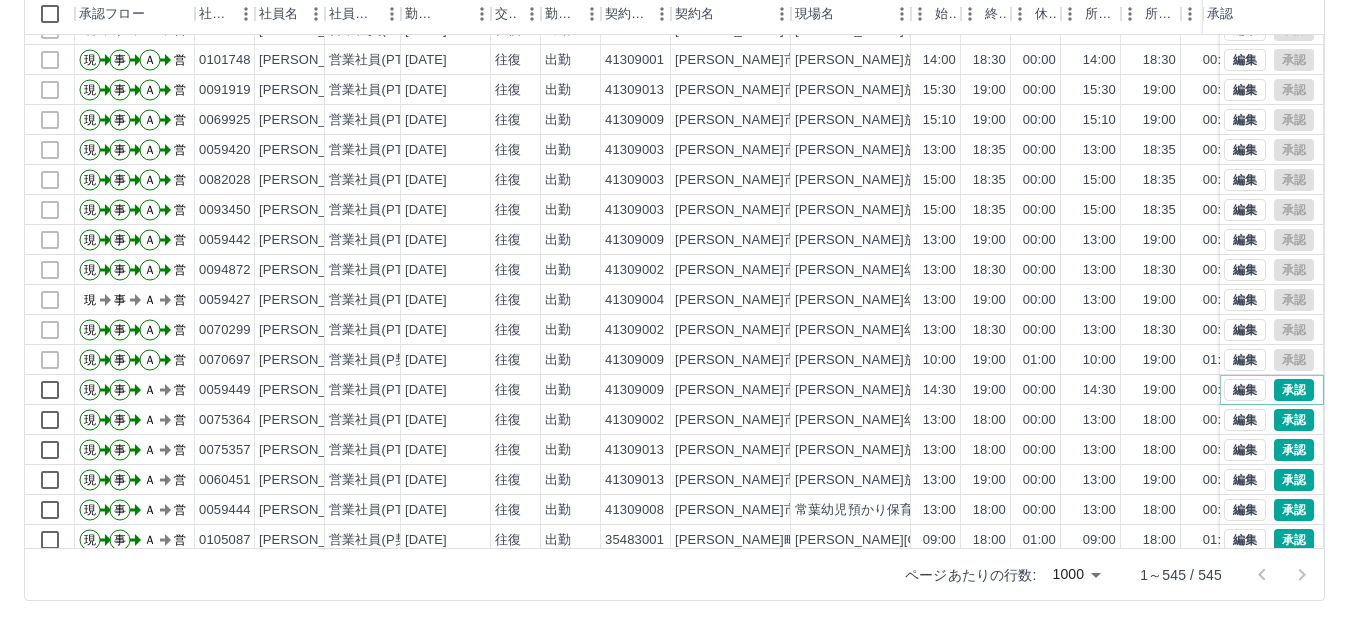 click on "承認" at bounding box center [1294, 390] 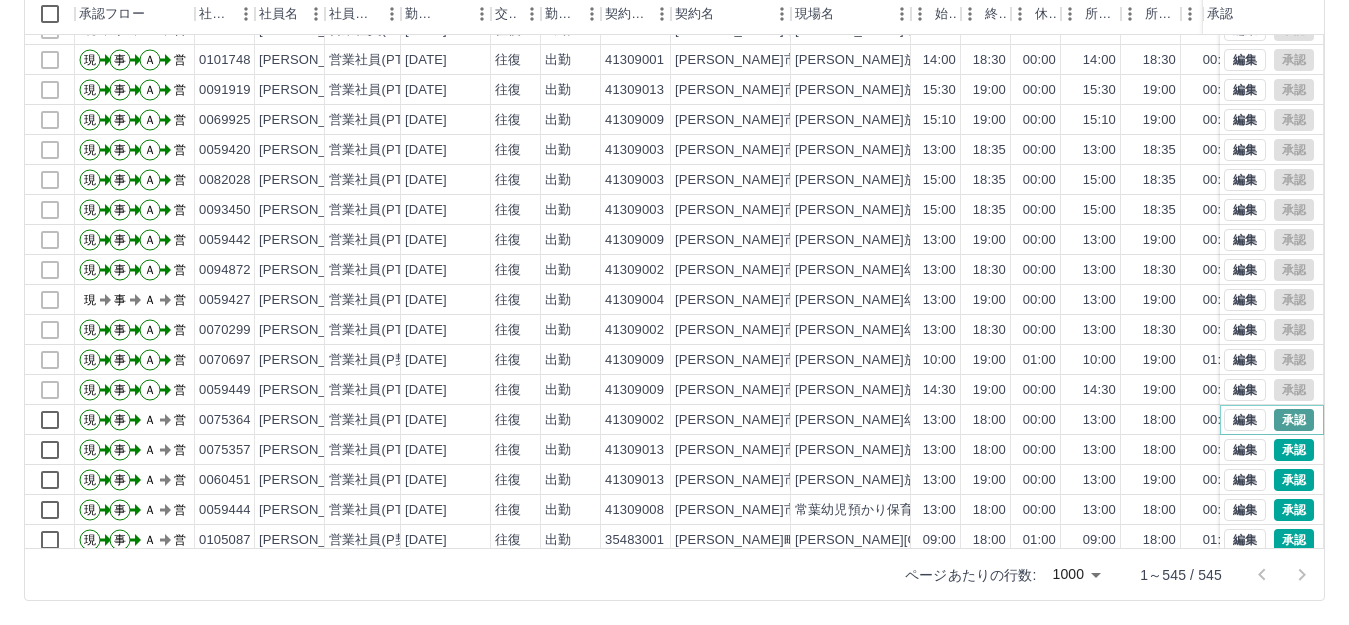 click on "承認" at bounding box center [1294, 420] 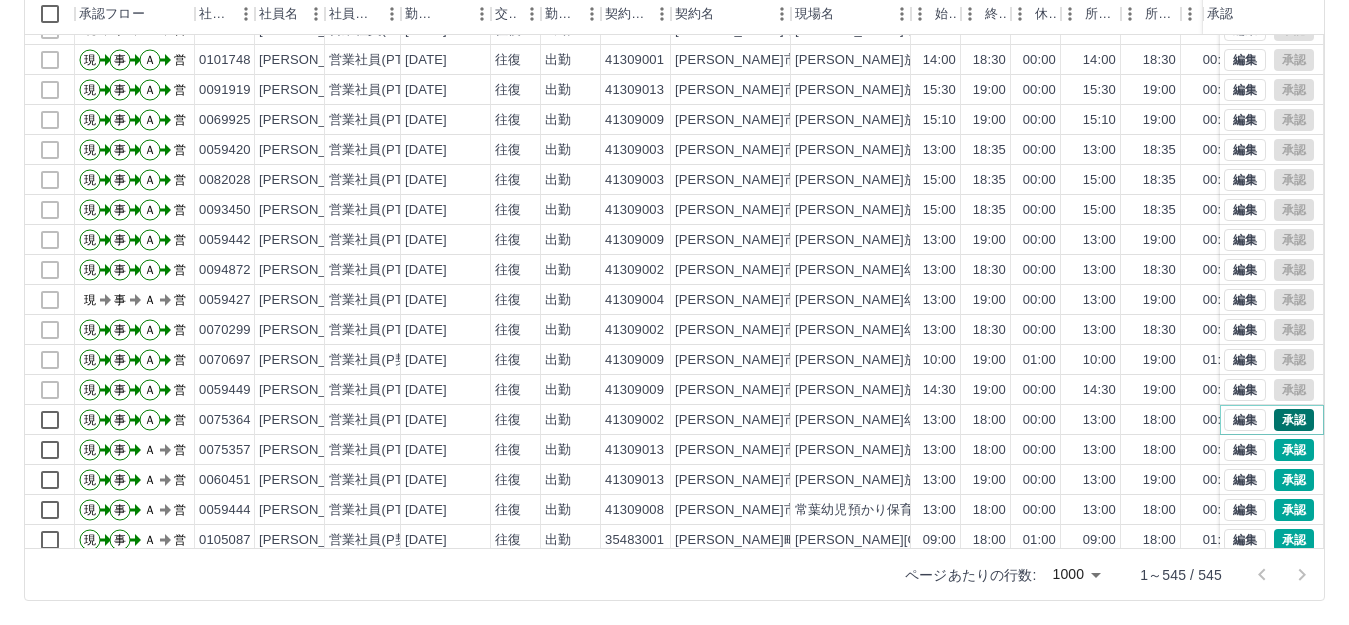 click on "承認" at bounding box center [1294, 420] 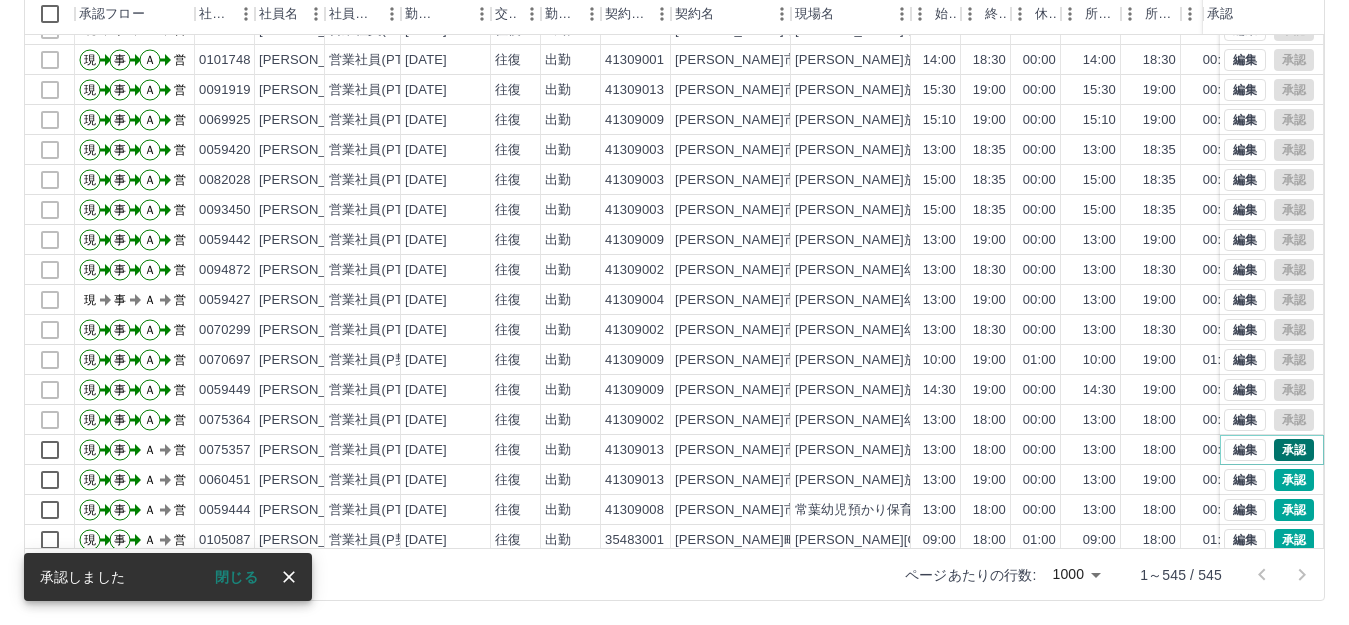 click on "承認" at bounding box center [1294, 450] 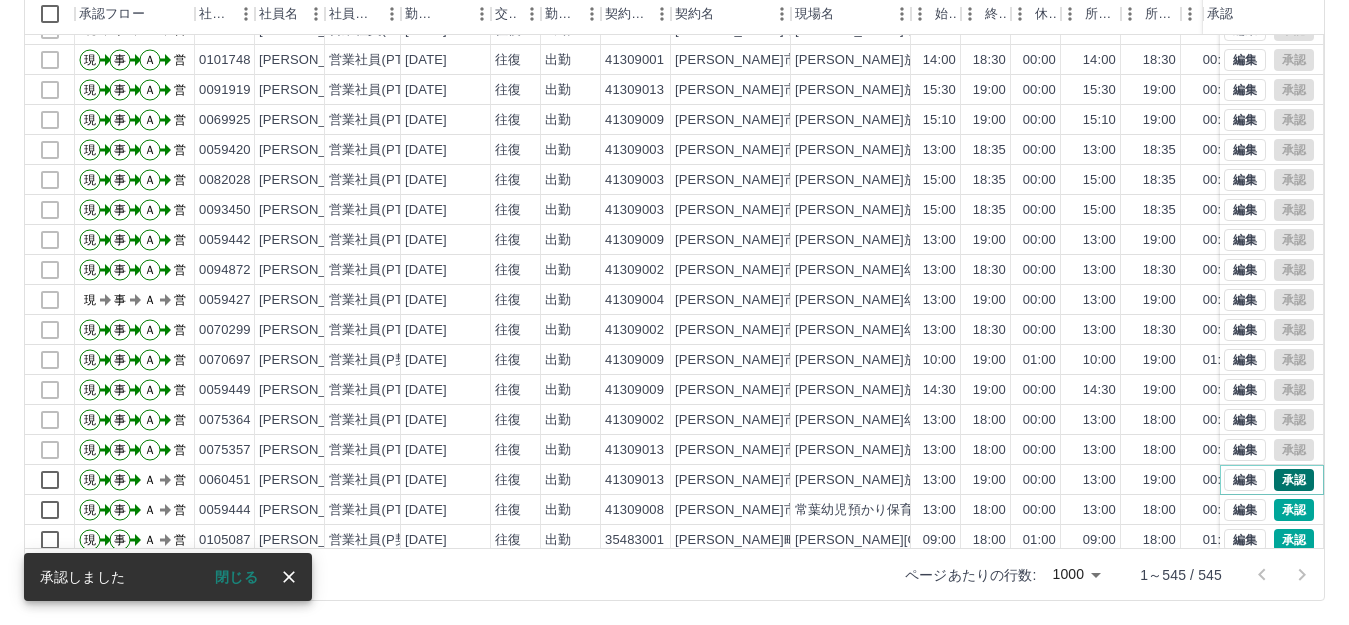 click on "承認" at bounding box center (1294, 480) 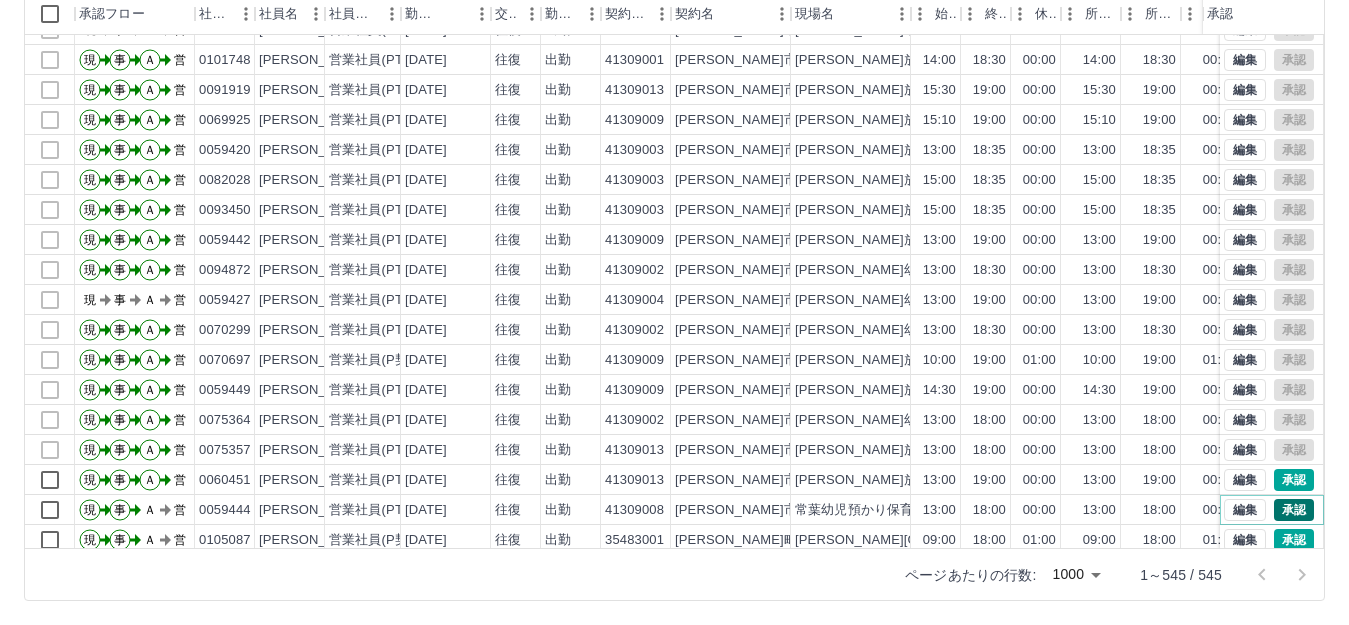 click on "承認" at bounding box center [1294, 510] 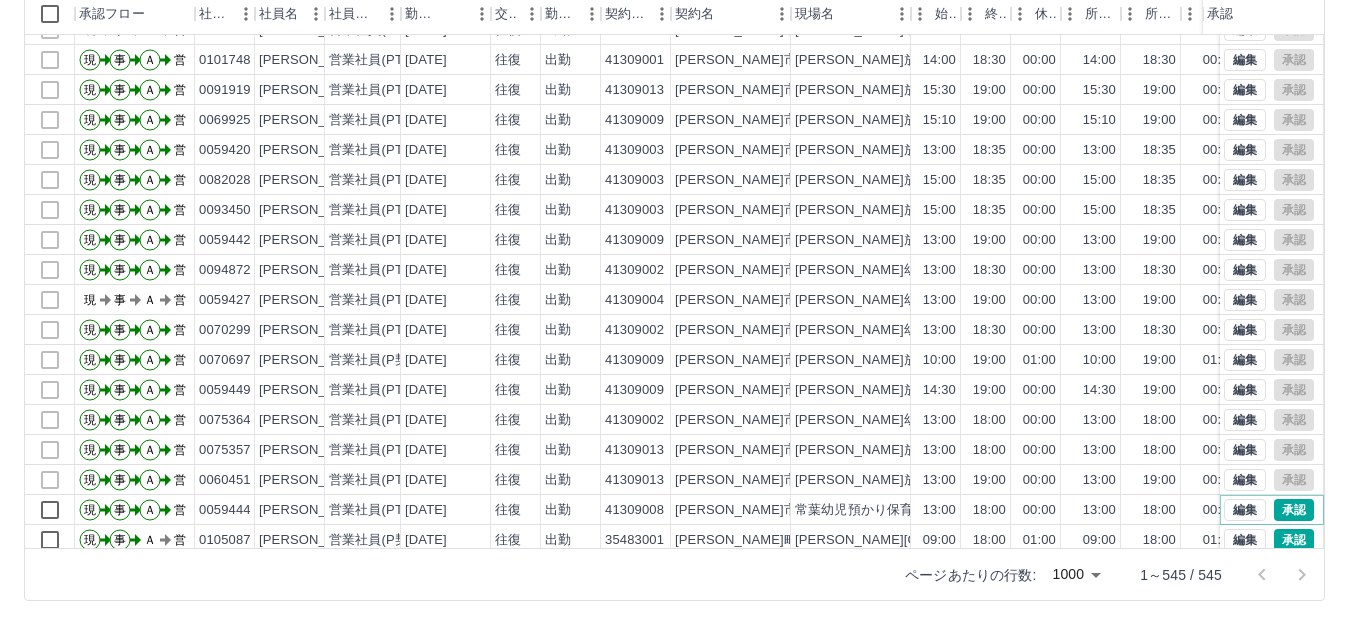 drag, startPoint x: 1268, startPoint y: 503, endPoint x: 1302, endPoint y: 363, distance: 144.06943 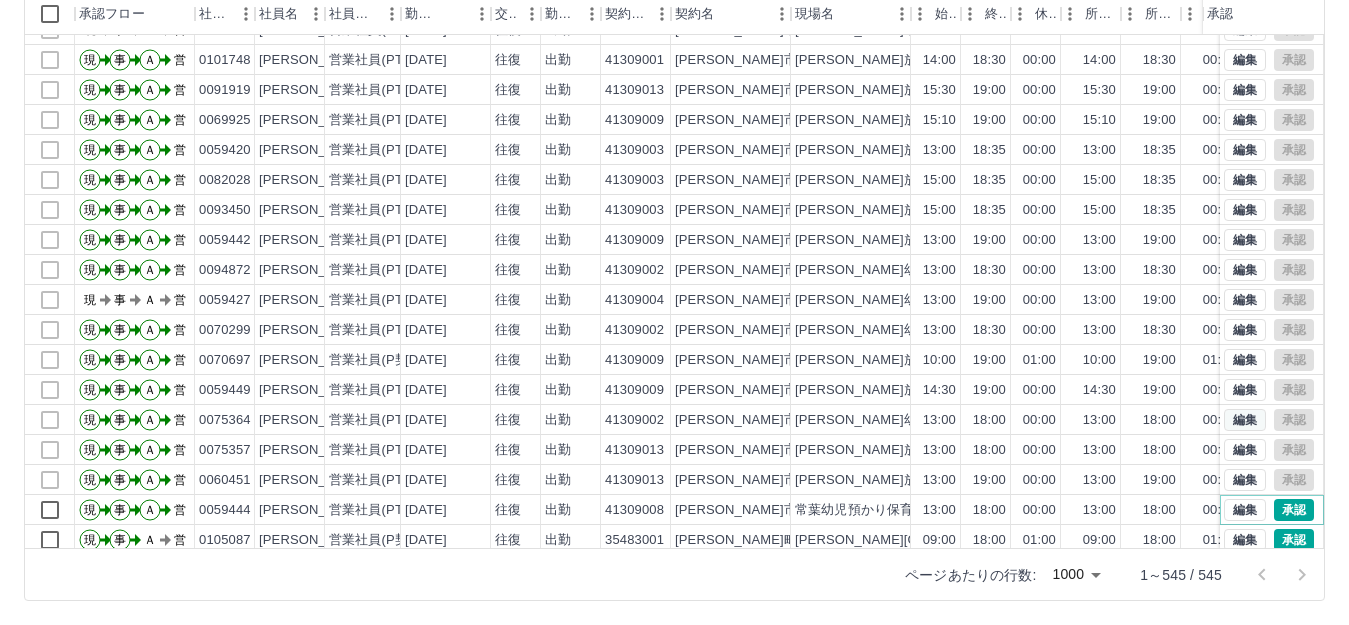 scroll, scrollTop: 1300, scrollLeft: 0, axis: vertical 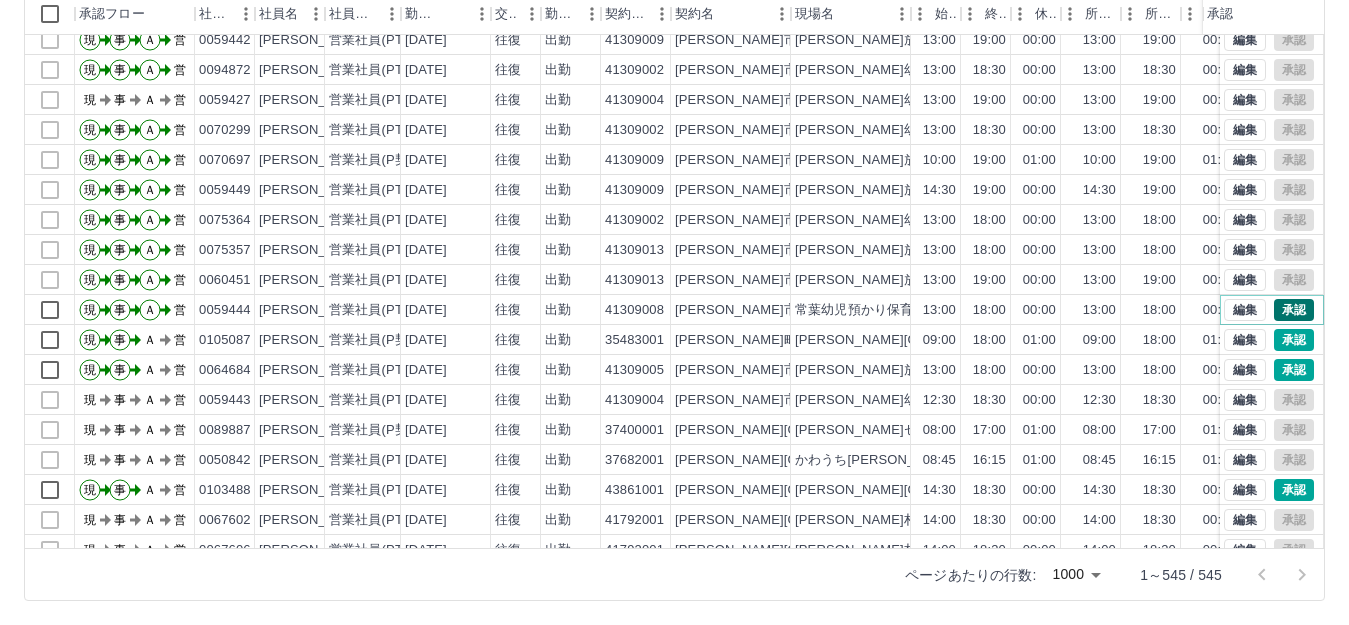 click on "承認" at bounding box center [1294, 310] 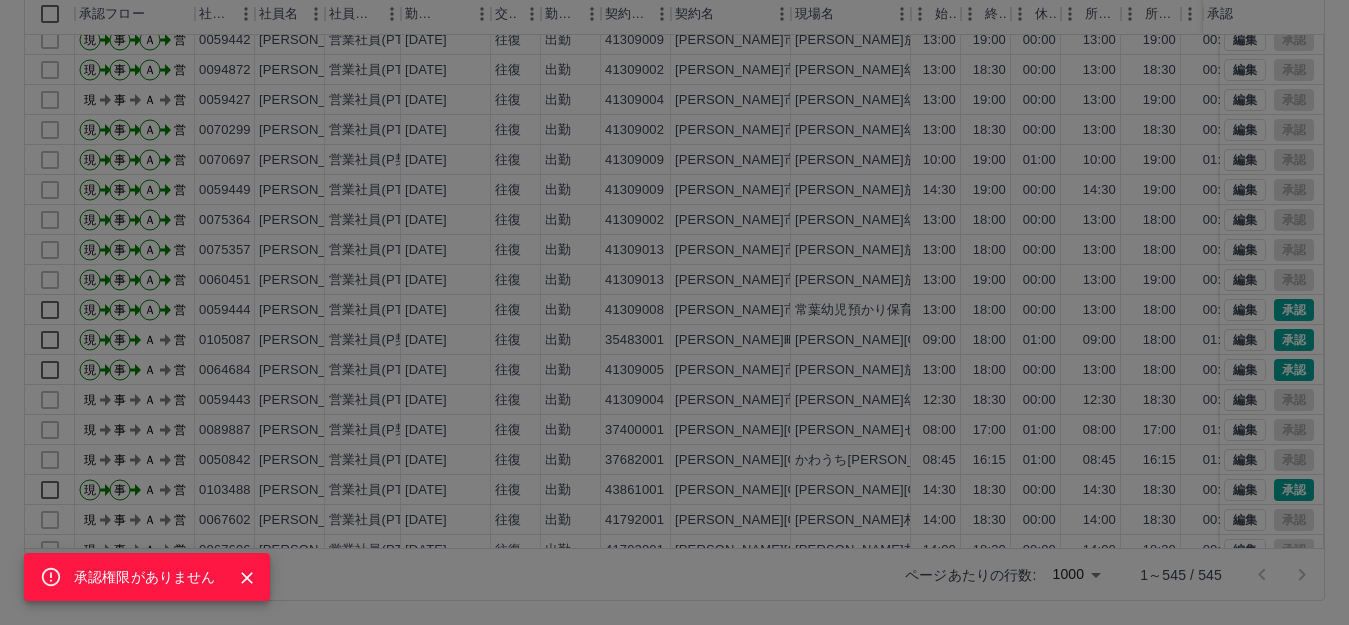 click on "承認権限がありません" at bounding box center (674, 312) 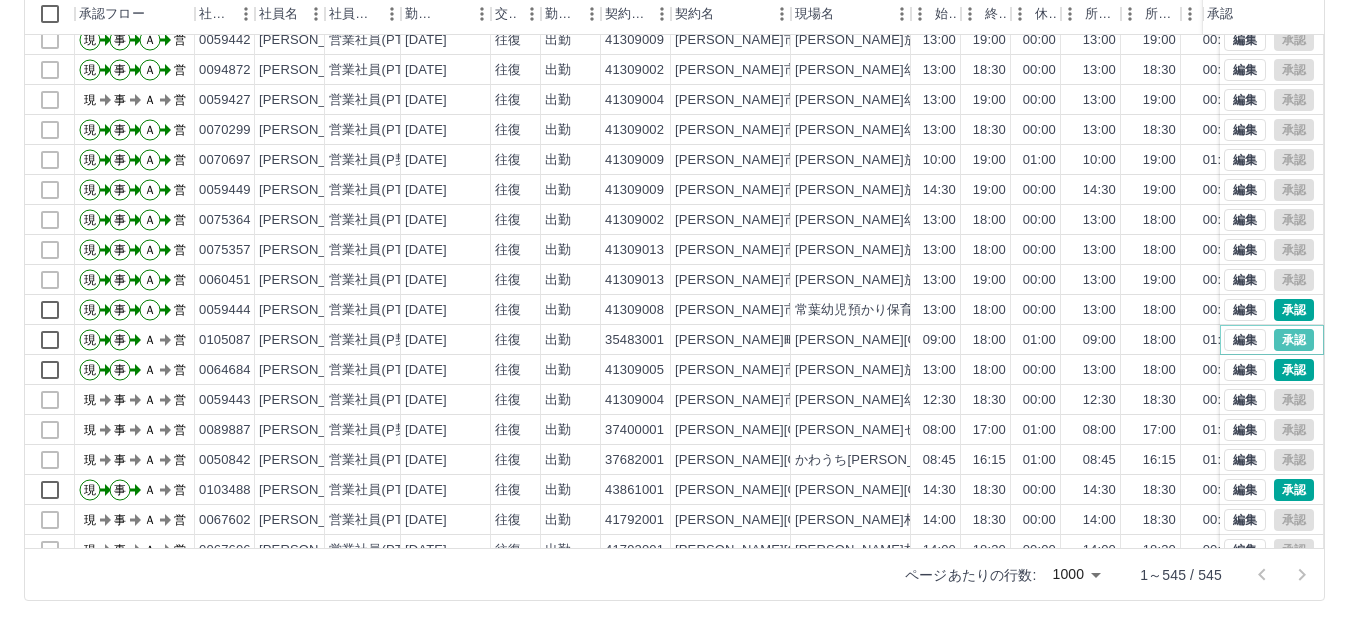 click on "承認" at bounding box center [1294, 340] 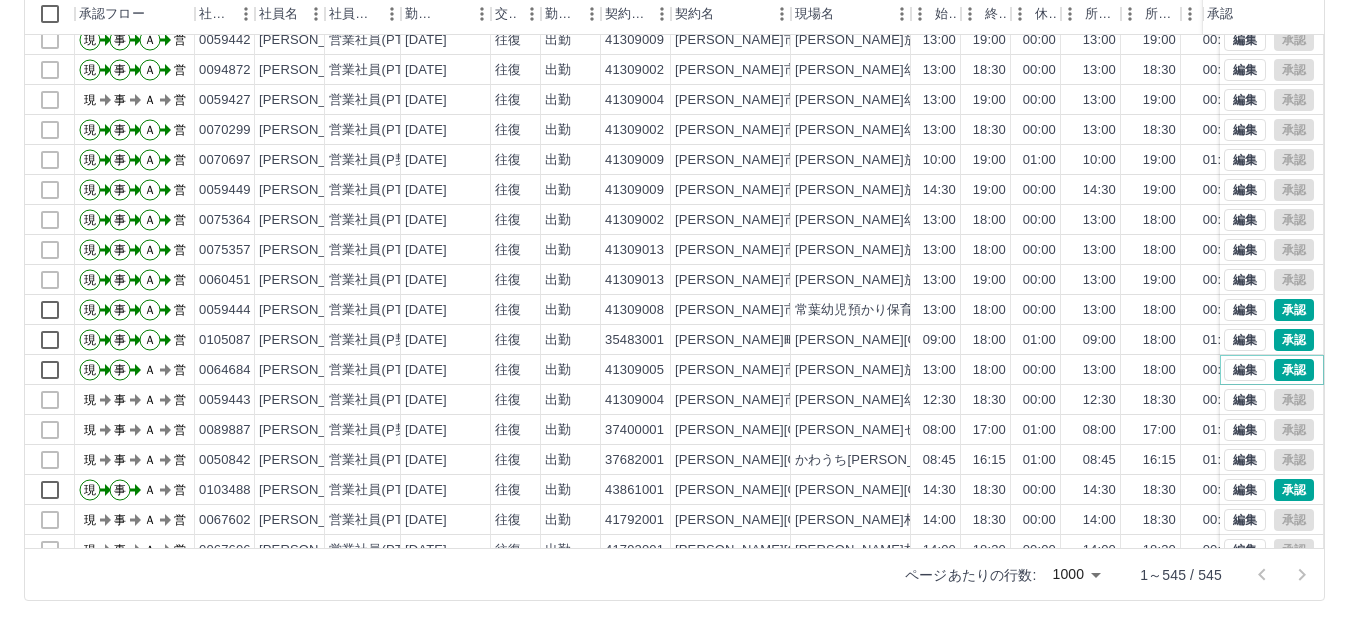 click on "承認" at bounding box center [1294, 370] 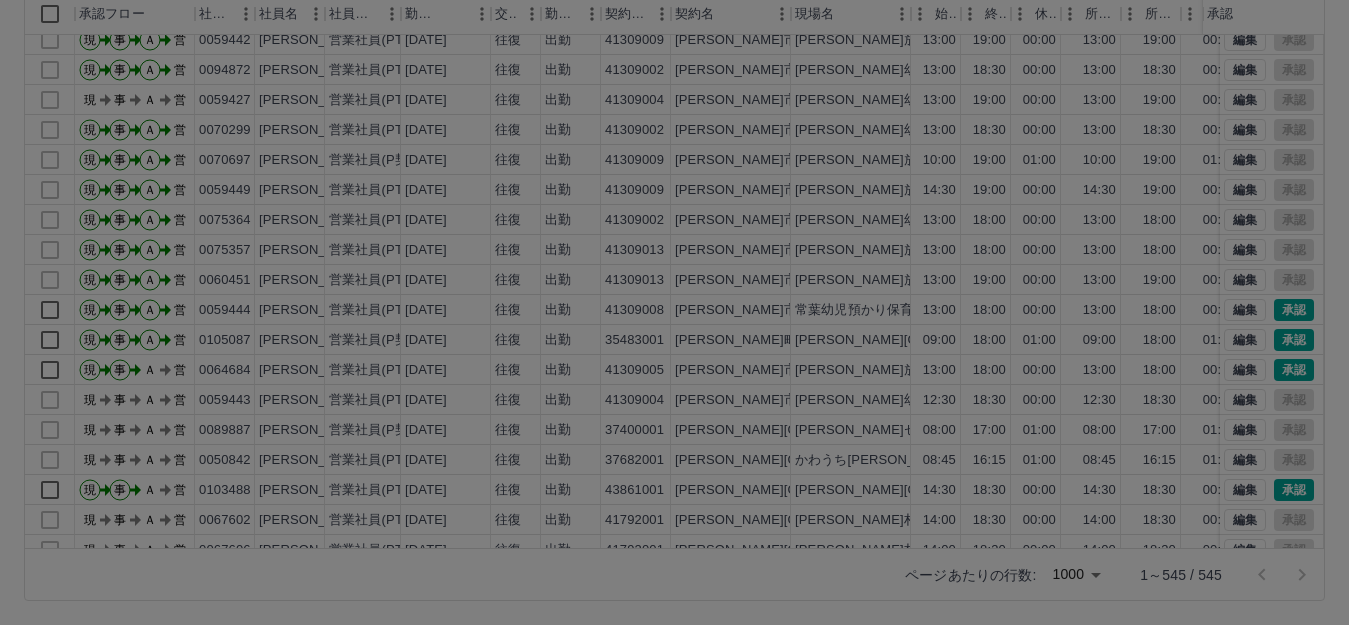 click at bounding box center [674, 312] 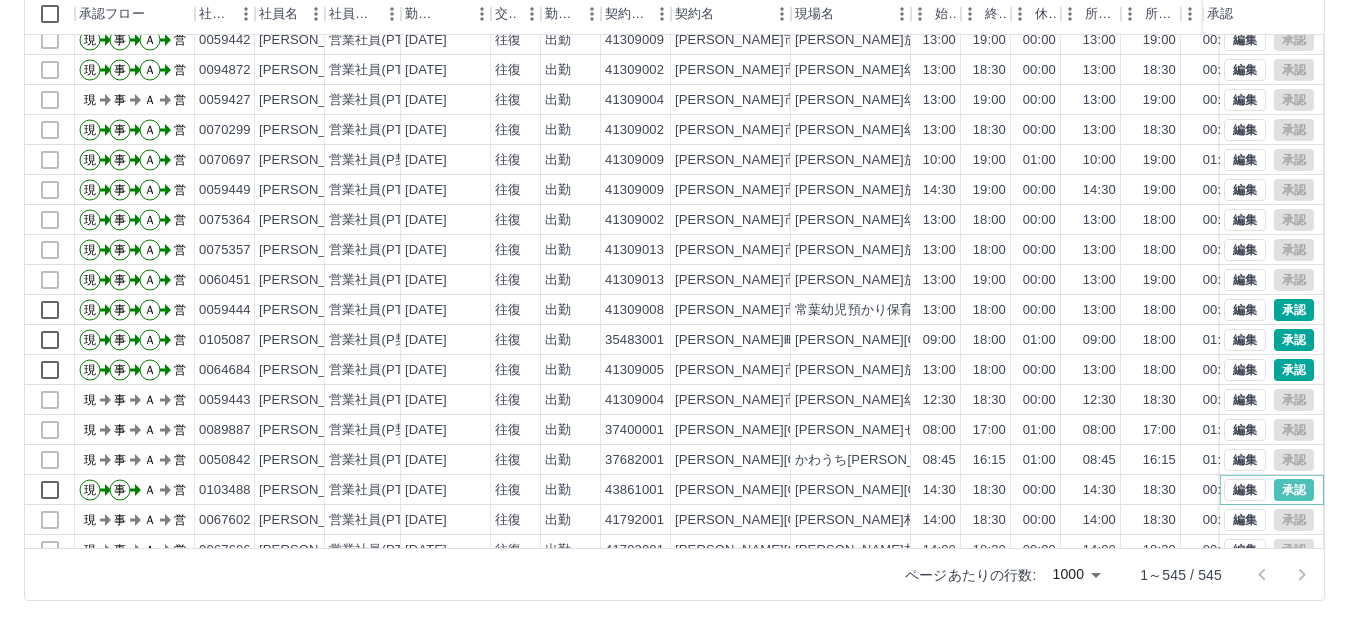 click on "承認" at bounding box center [1294, 490] 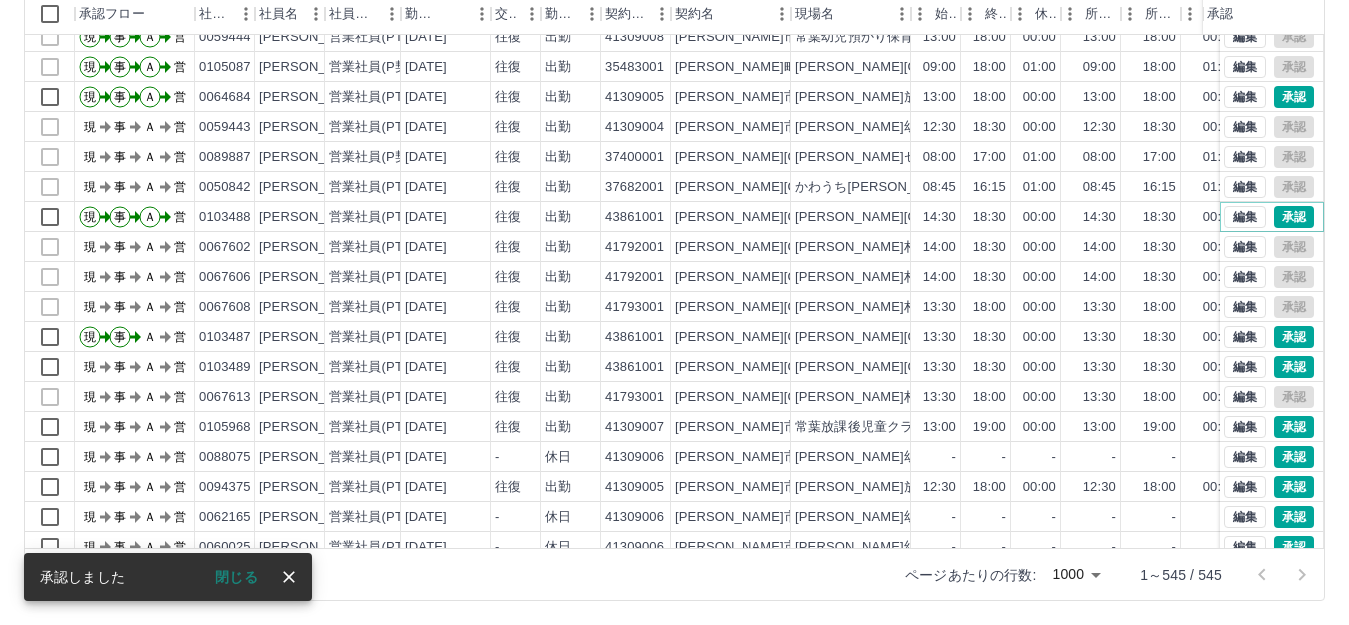 scroll, scrollTop: 1600, scrollLeft: 0, axis: vertical 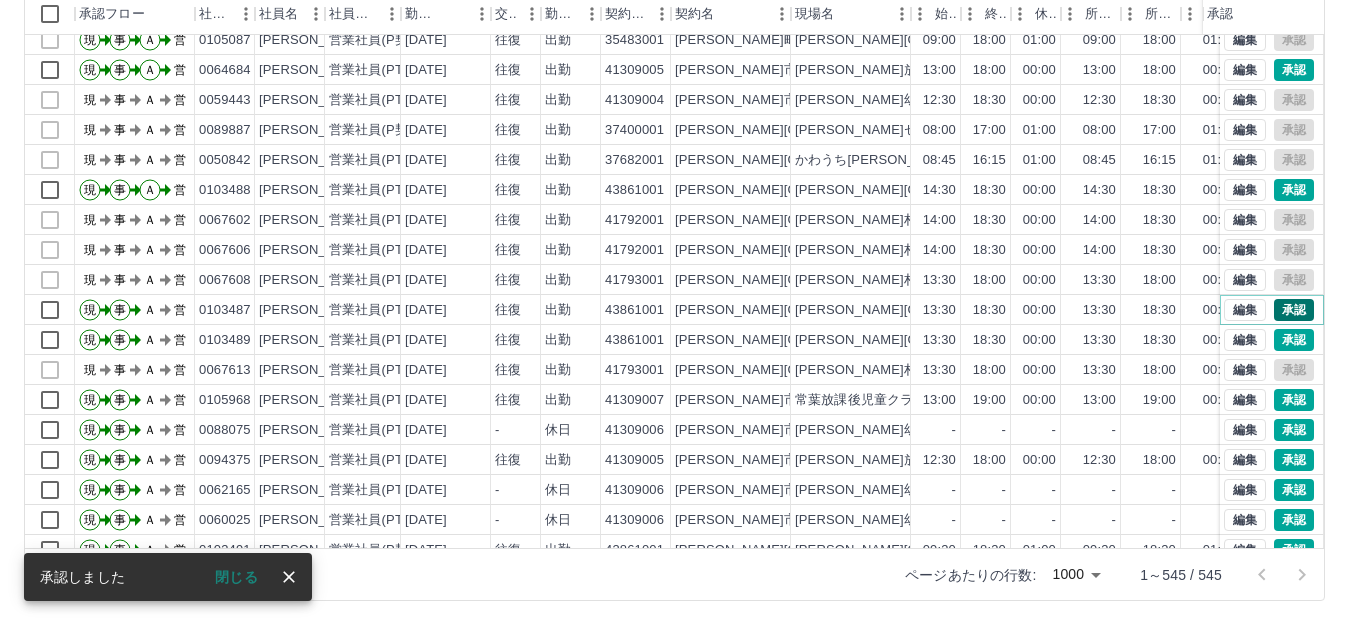 click on "承認" at bounding box center (1294, 310) 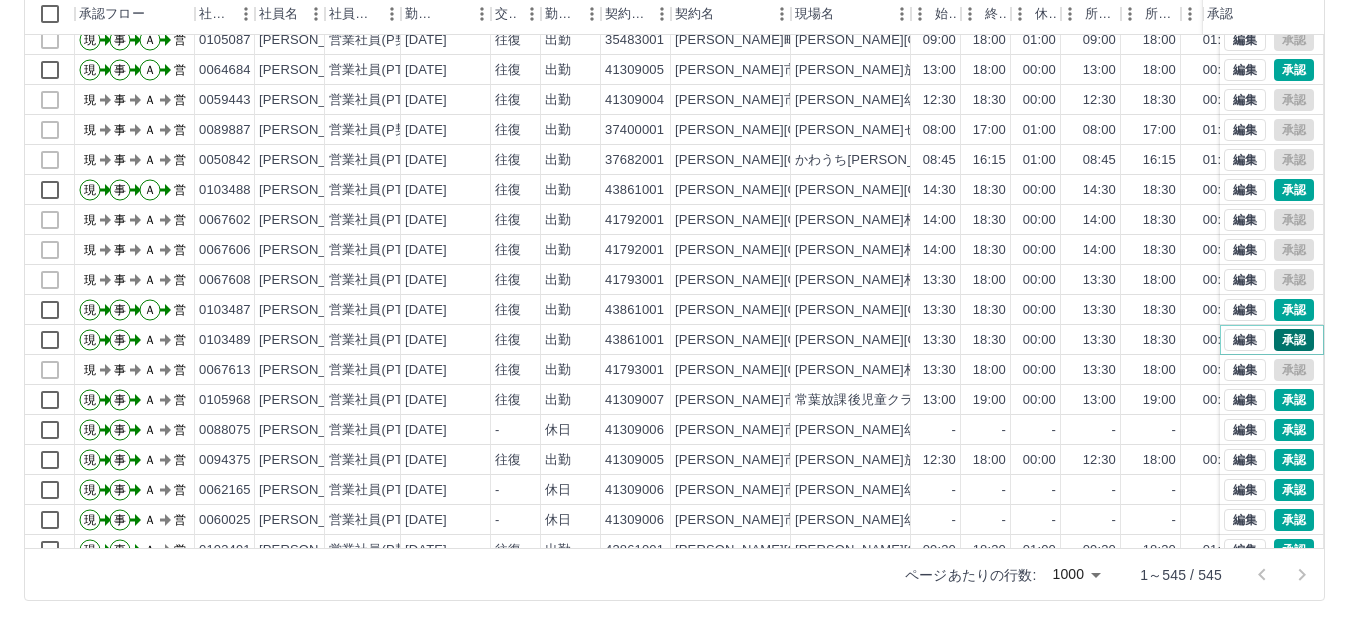 click on "承認" at bounding box center [1294, 340] 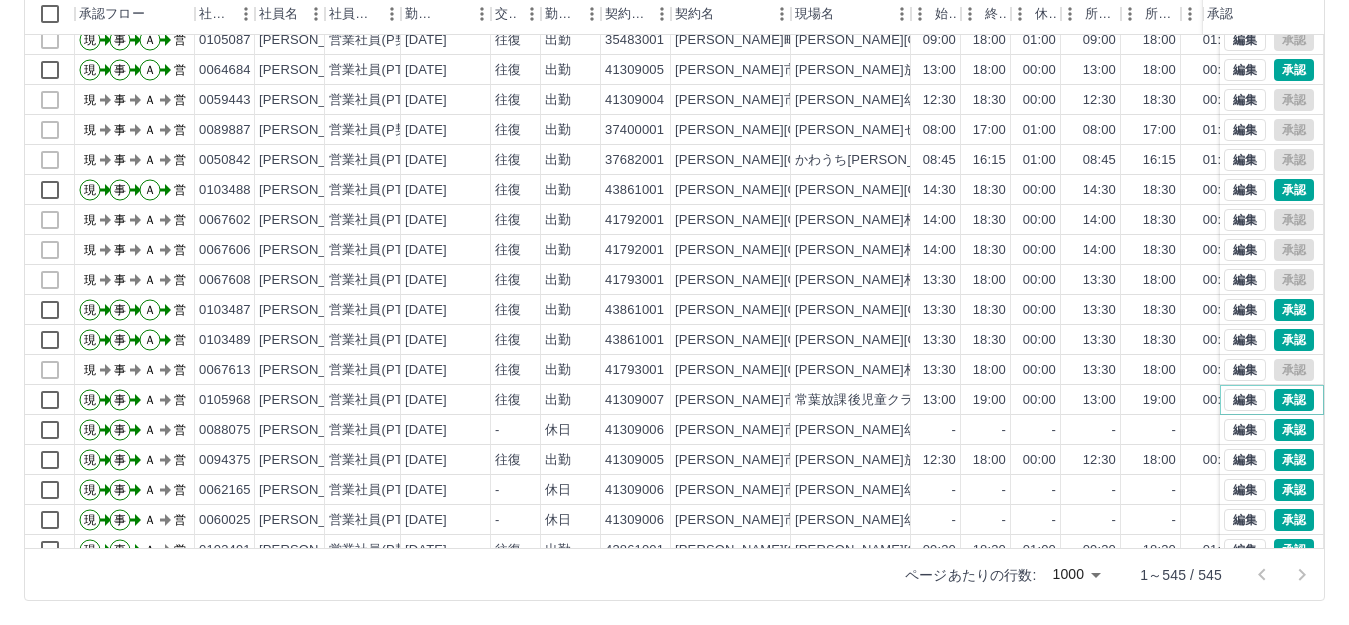 click on "承認" at bounding box center (1294, 400) 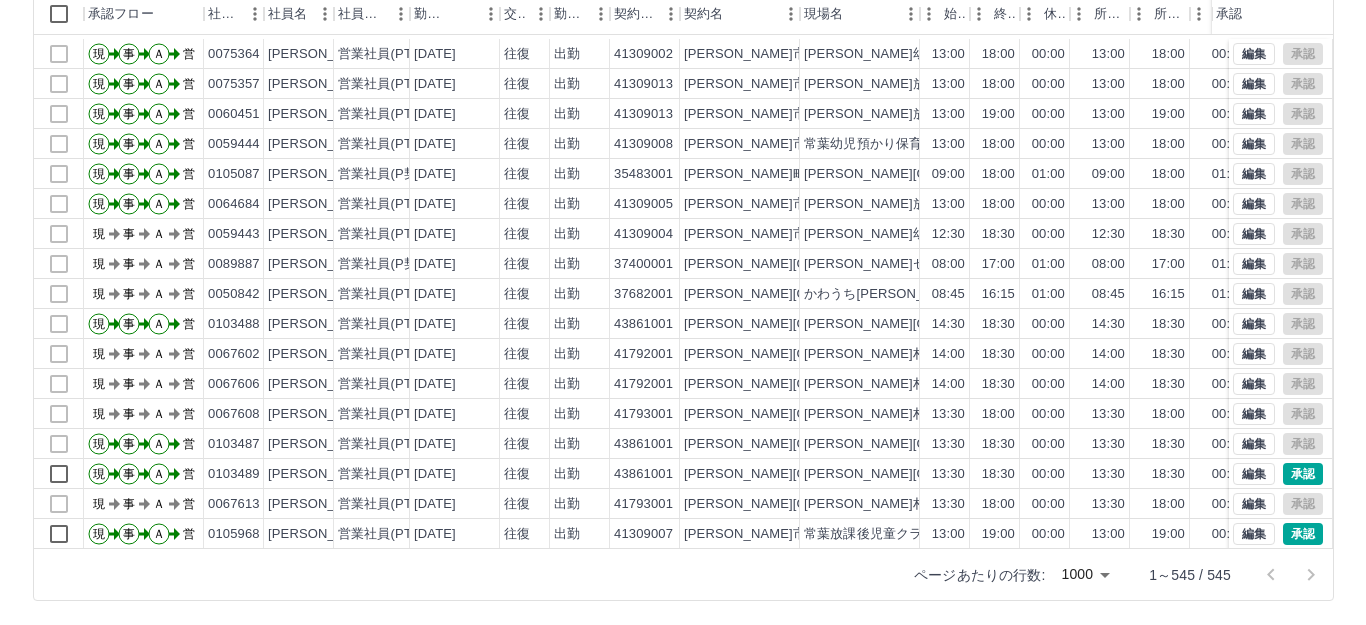 scroll, scrollTop: 1600, scrollLeft: 0, axis: vertical 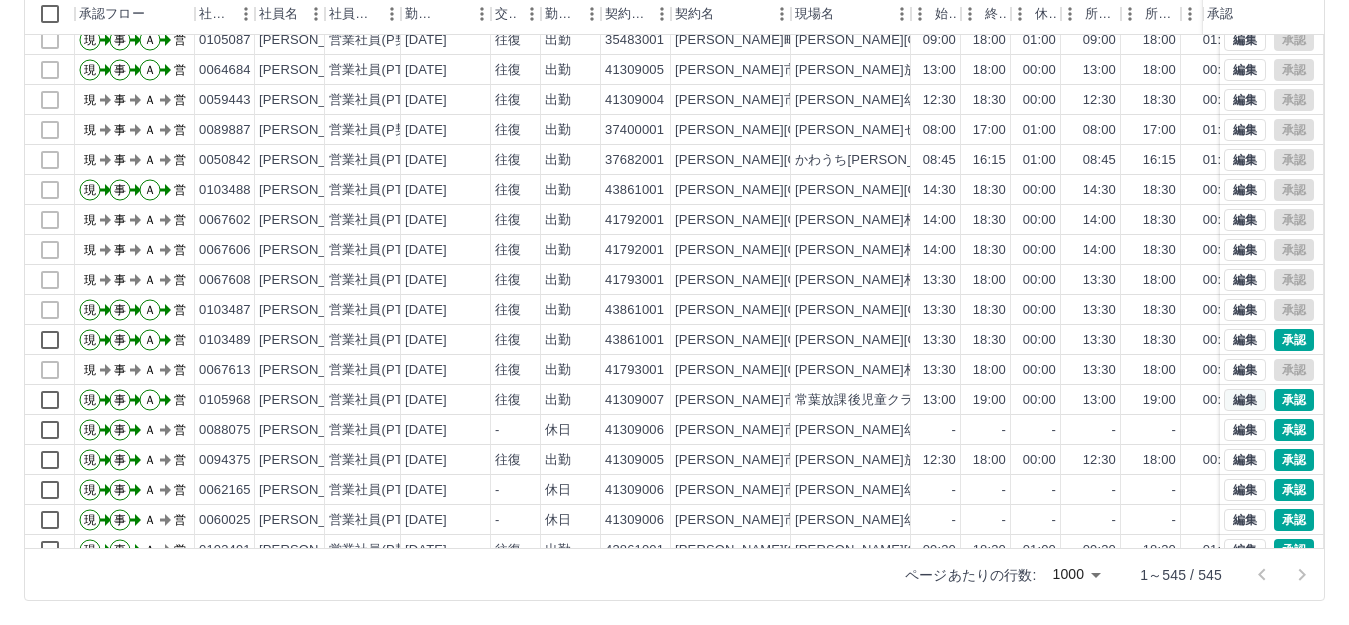 click on "編集" at bounding box center [1245, 400] 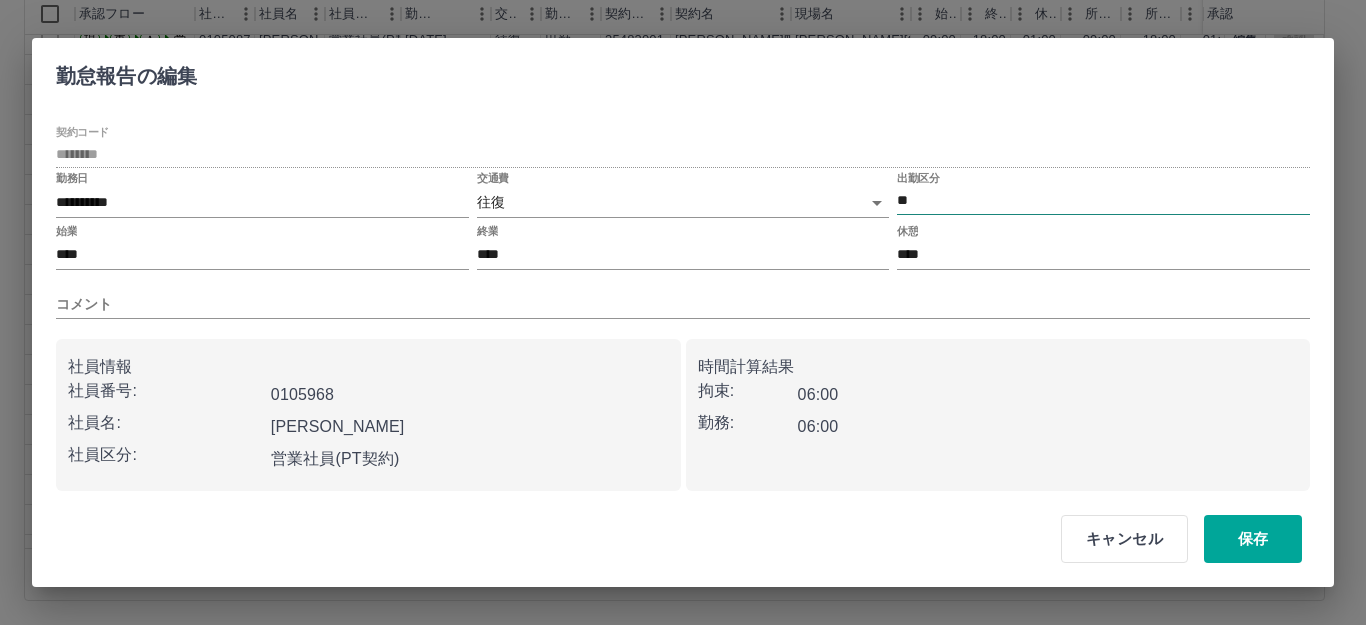 click on "**" at bounding box center (1103, 200) 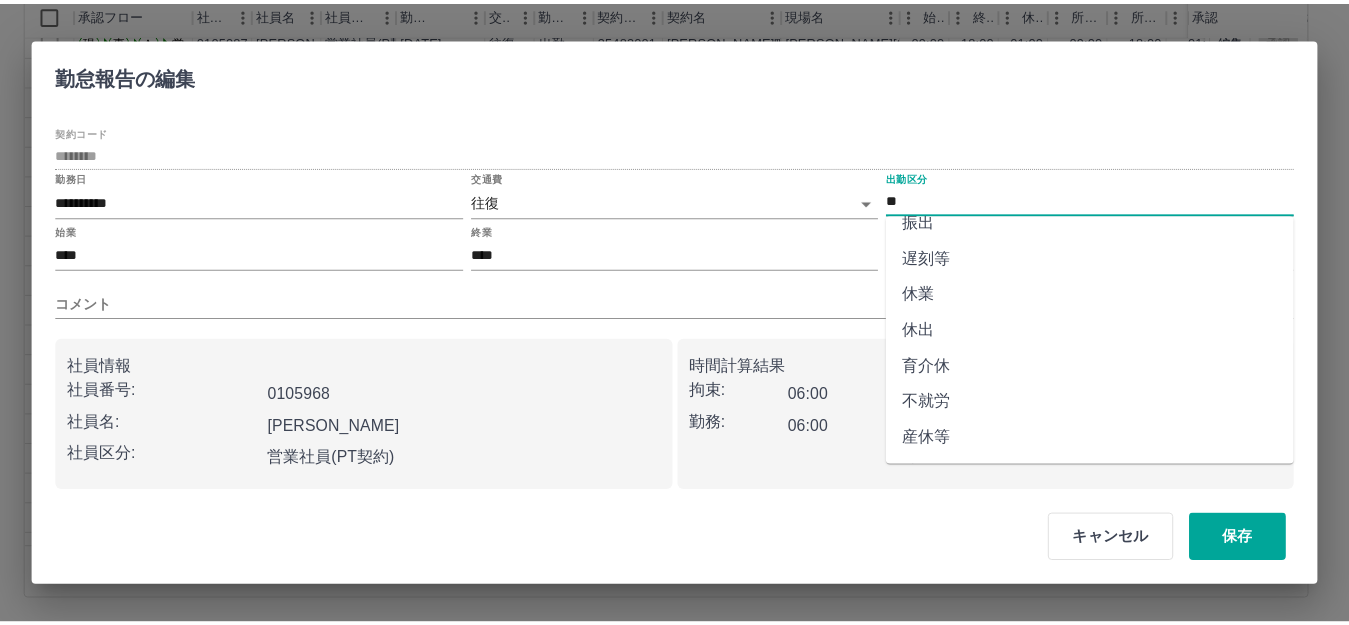 scroll, scrollTop: 200, scrollLeft: 0, axis: vertical 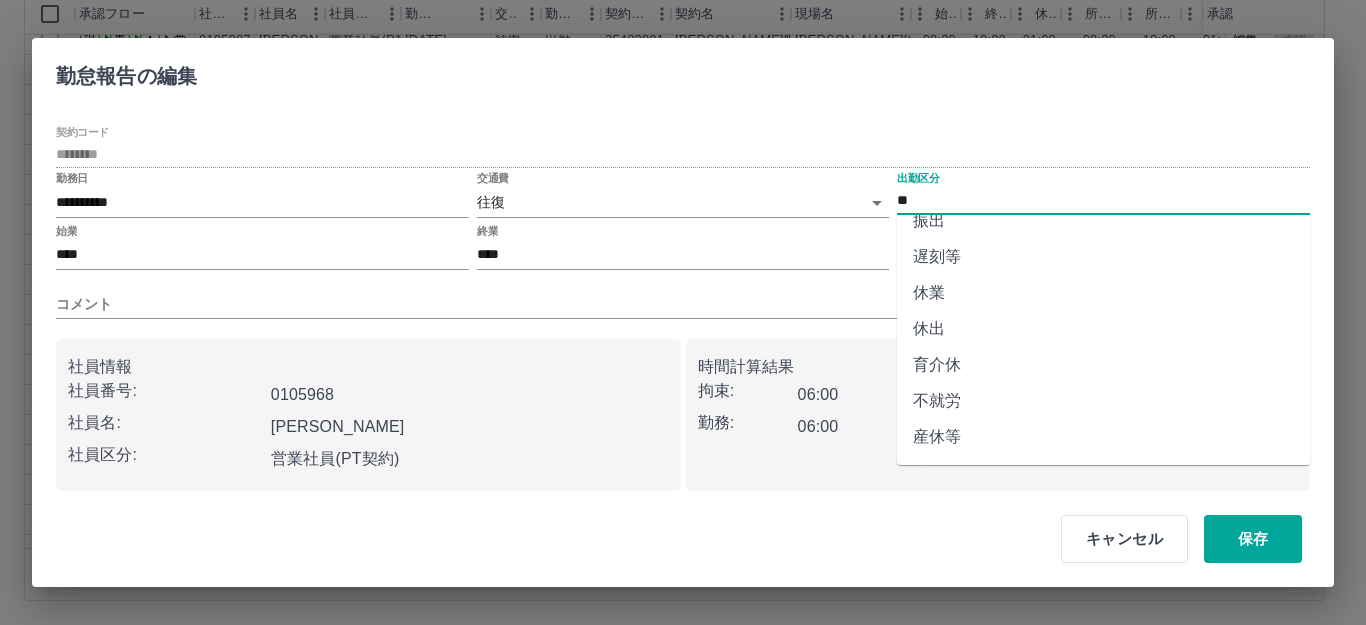 click on "不就労" at bounding box center (1103, 401) 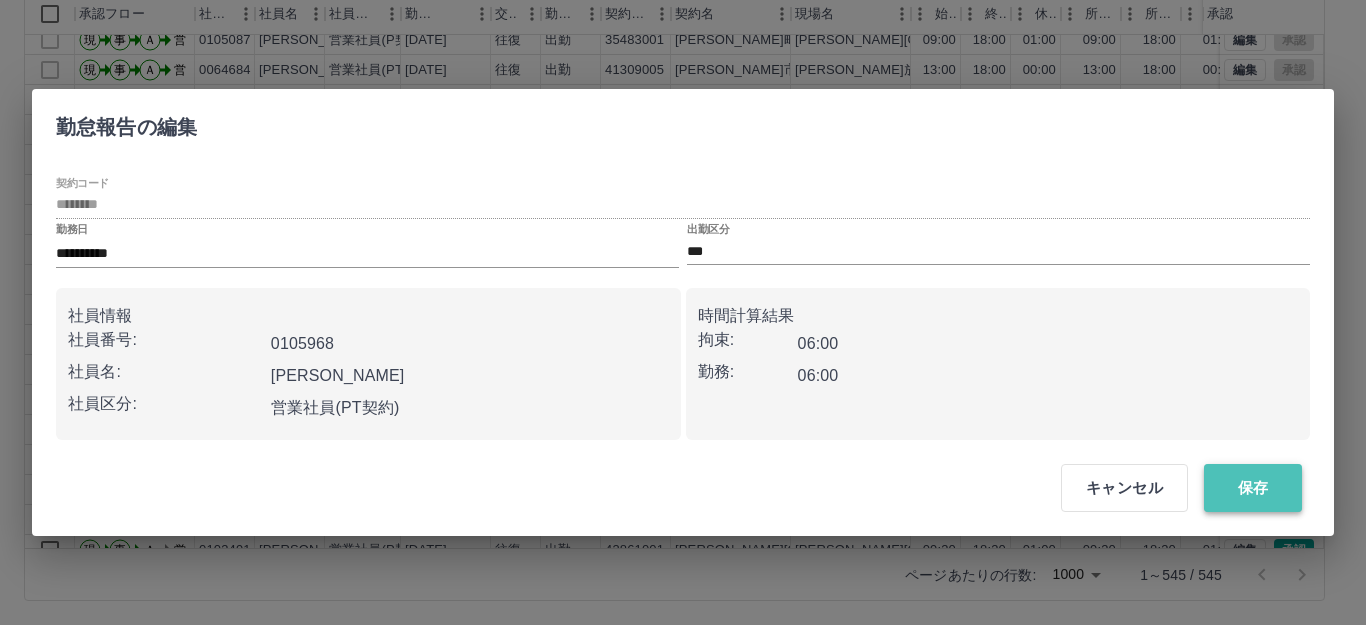 click on "保存" at bounding box center [1253, 488] 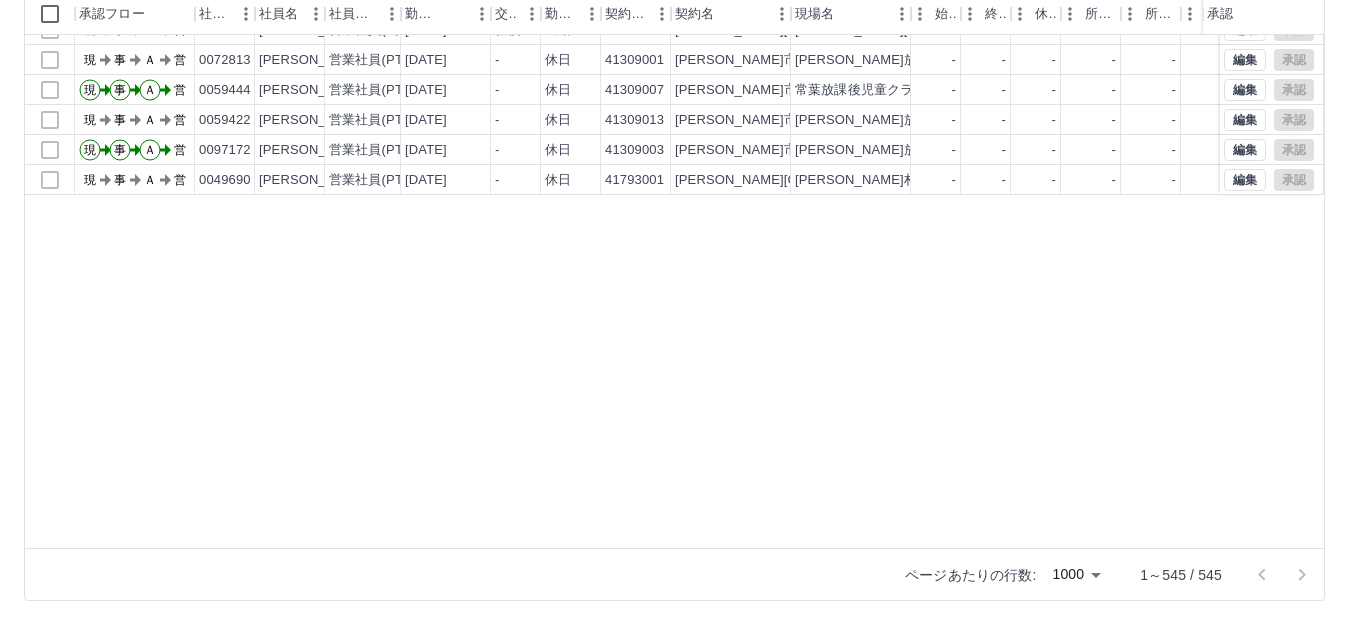 scroll, scrollTop: 0, scrollLeft: 0, axis: both 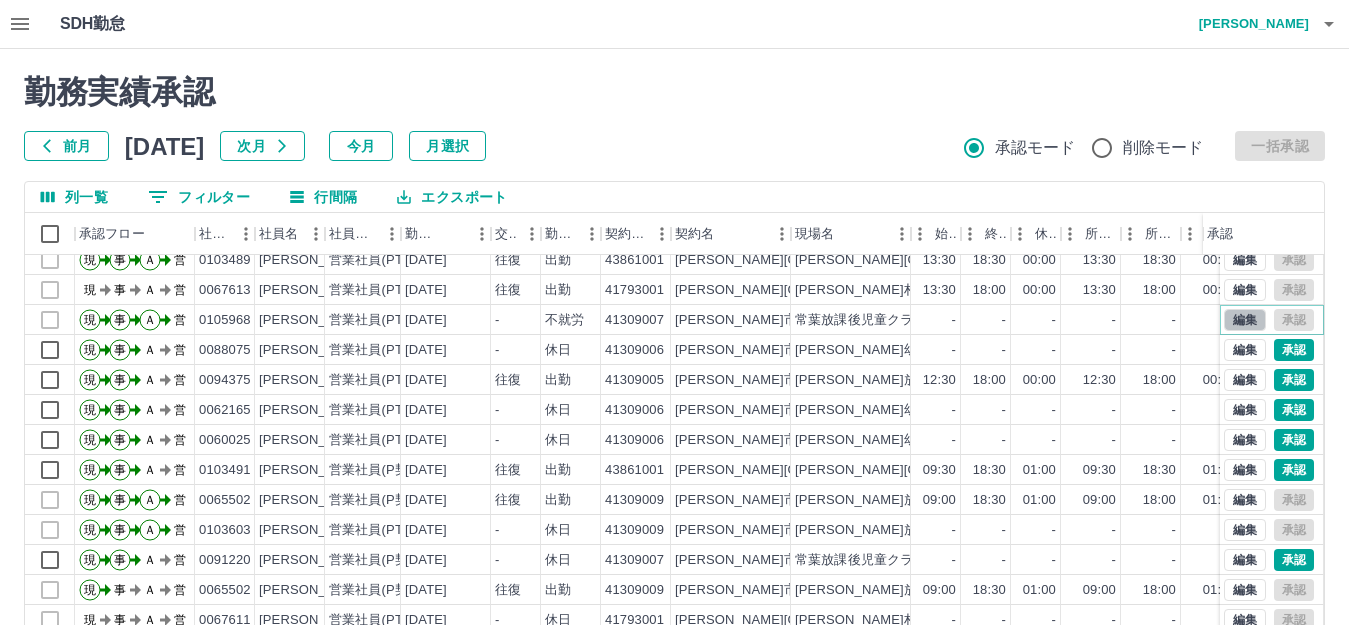 click on "編集" at bounding box center [1245, 320] 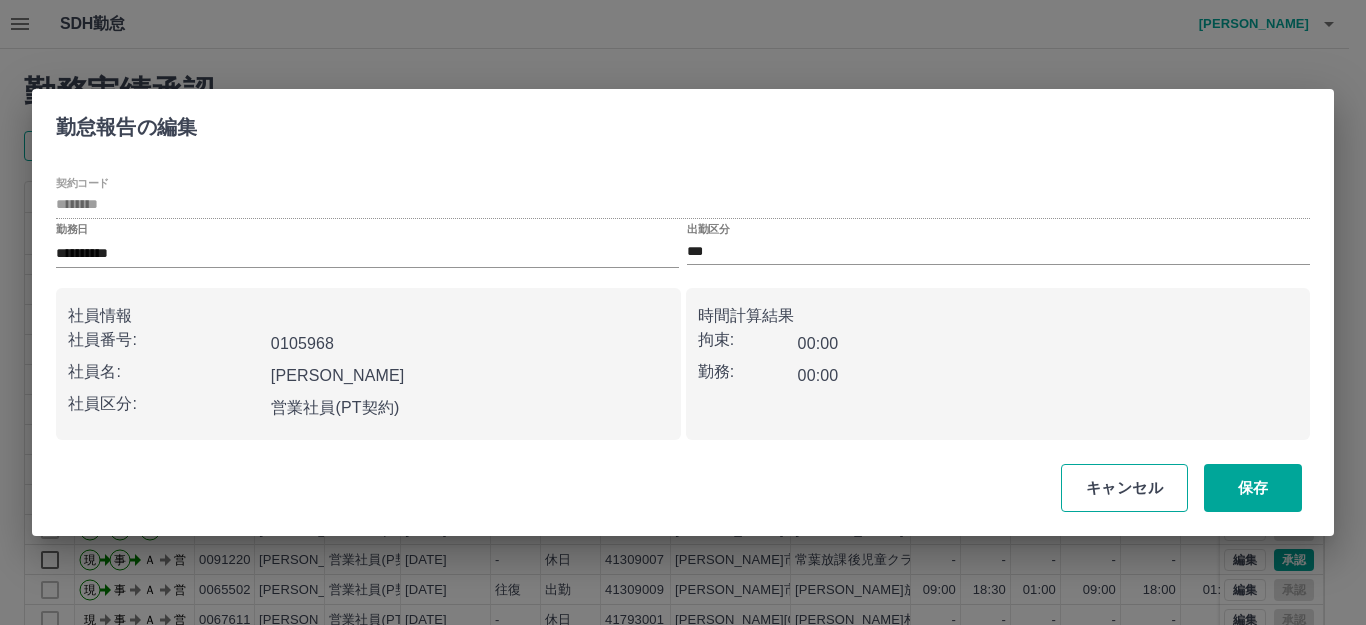 click on "キャンセル" at bounding box center [1124, 488] 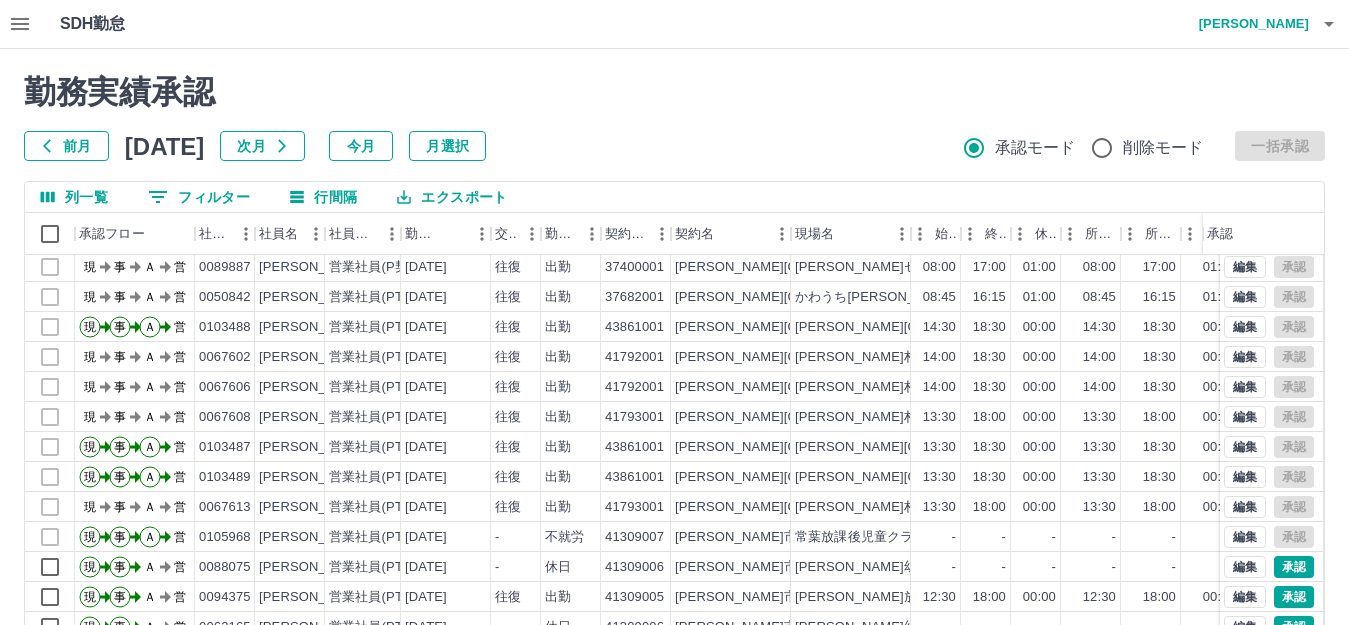 scroll, scrollTop: 1800, scrollLeft: 0, axis: vertical 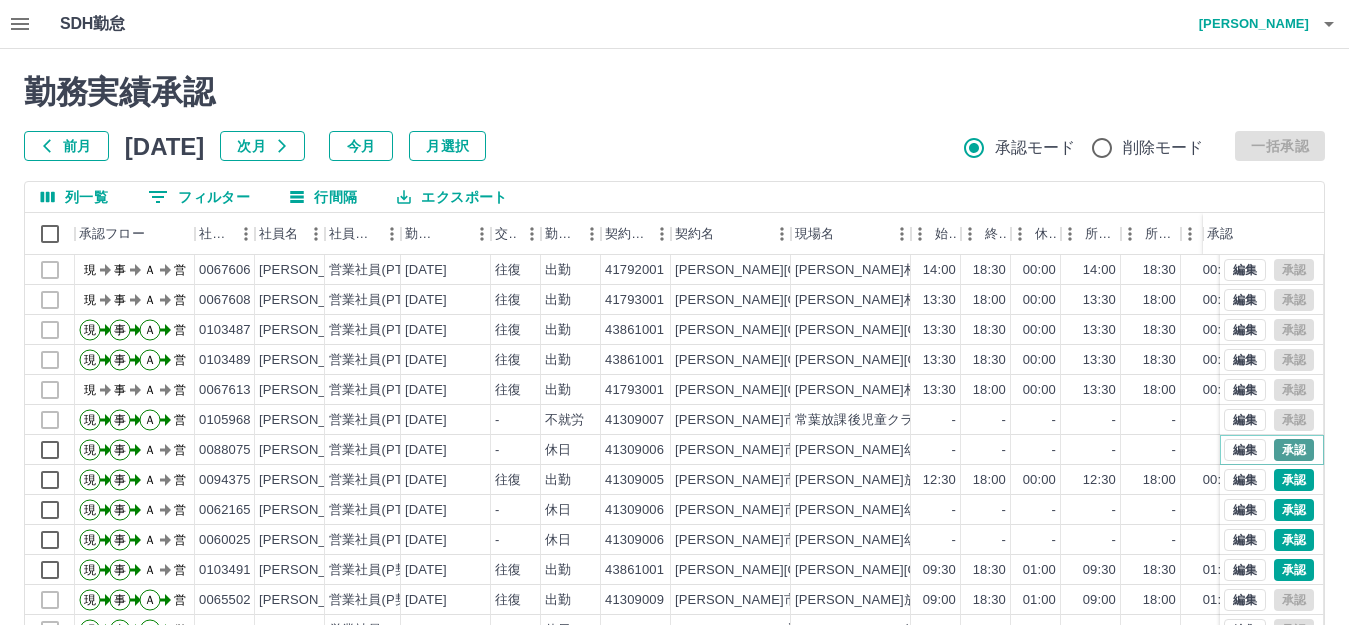 click on "承認" at bounding box center [1294, 450] 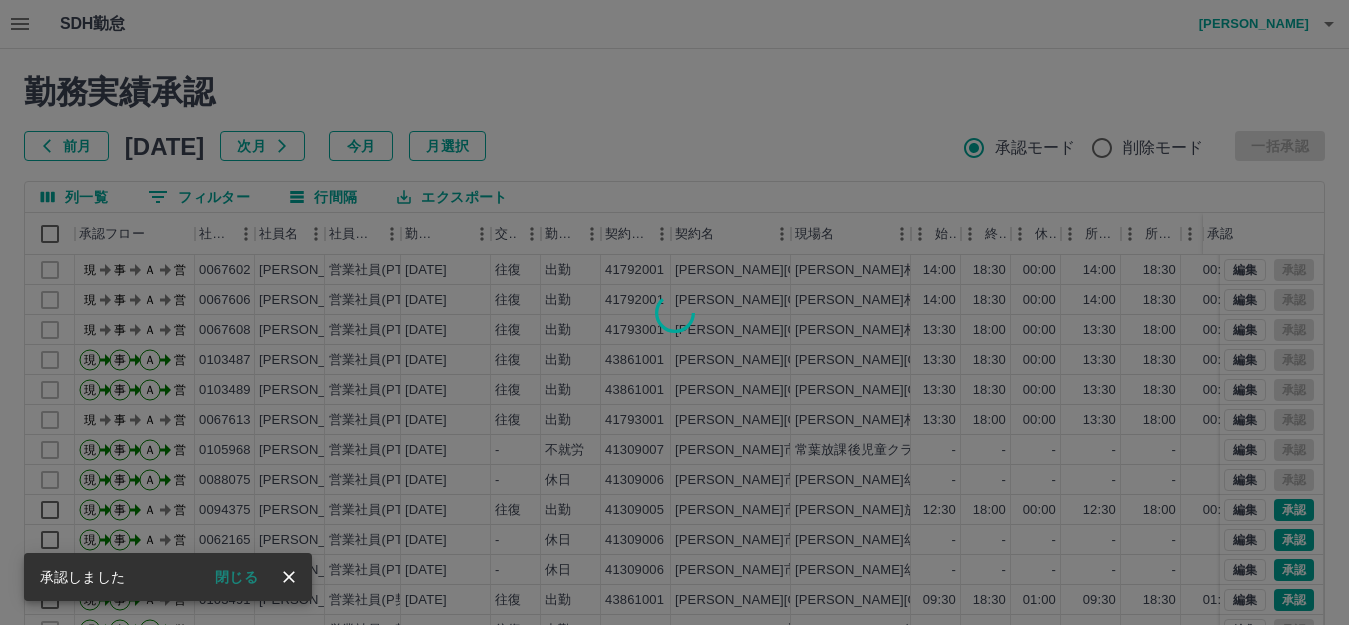 scroll, scrollTop: 1830, scrollLeft: 0, axis: vertical 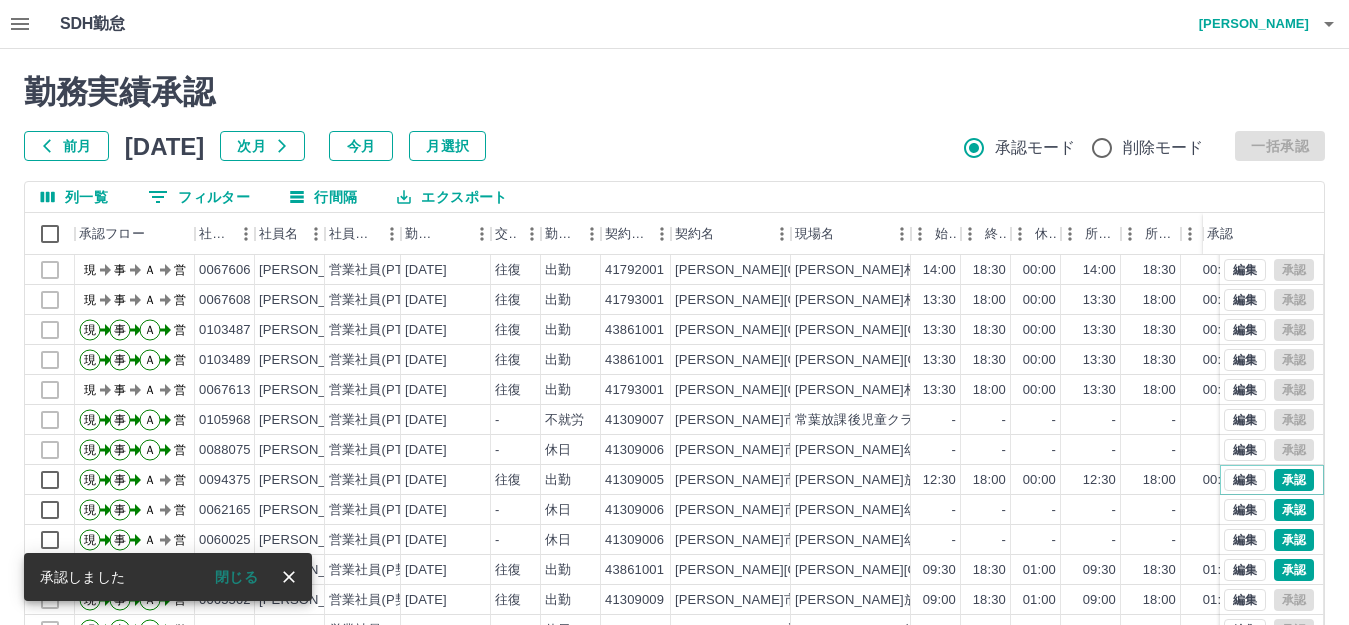 click on "承認" at bounding box center [1294, 480] 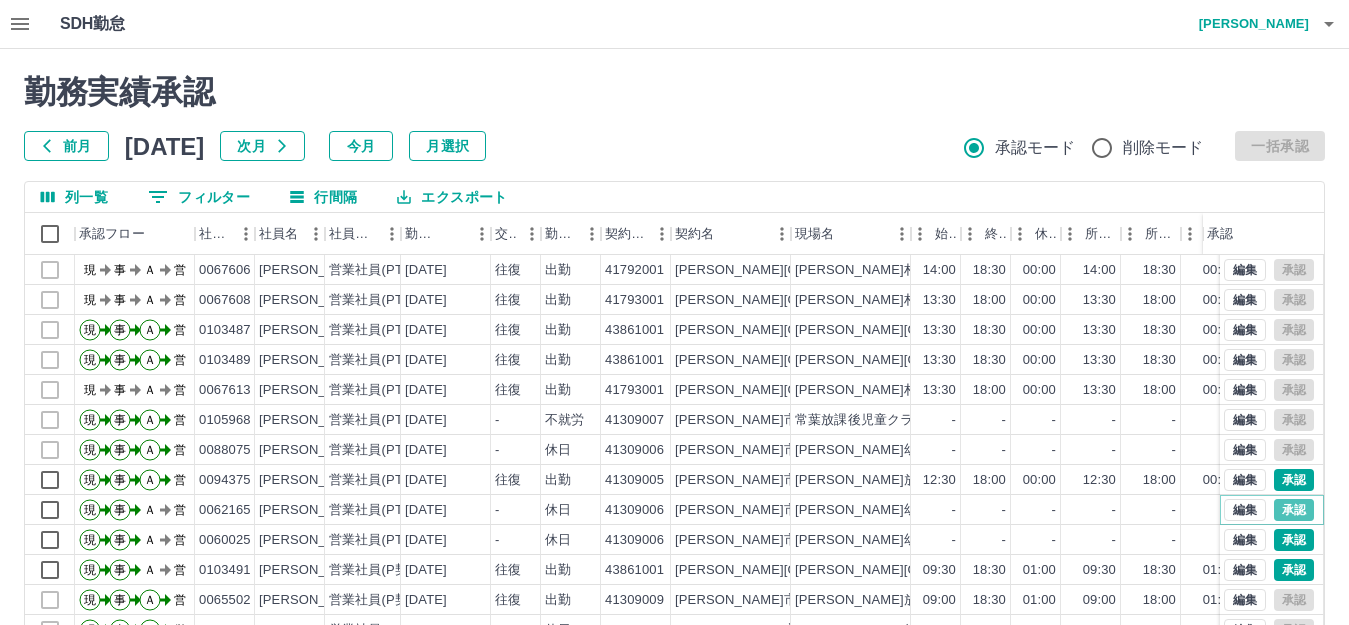 click on "承認" at bounding box center [1294, 510] 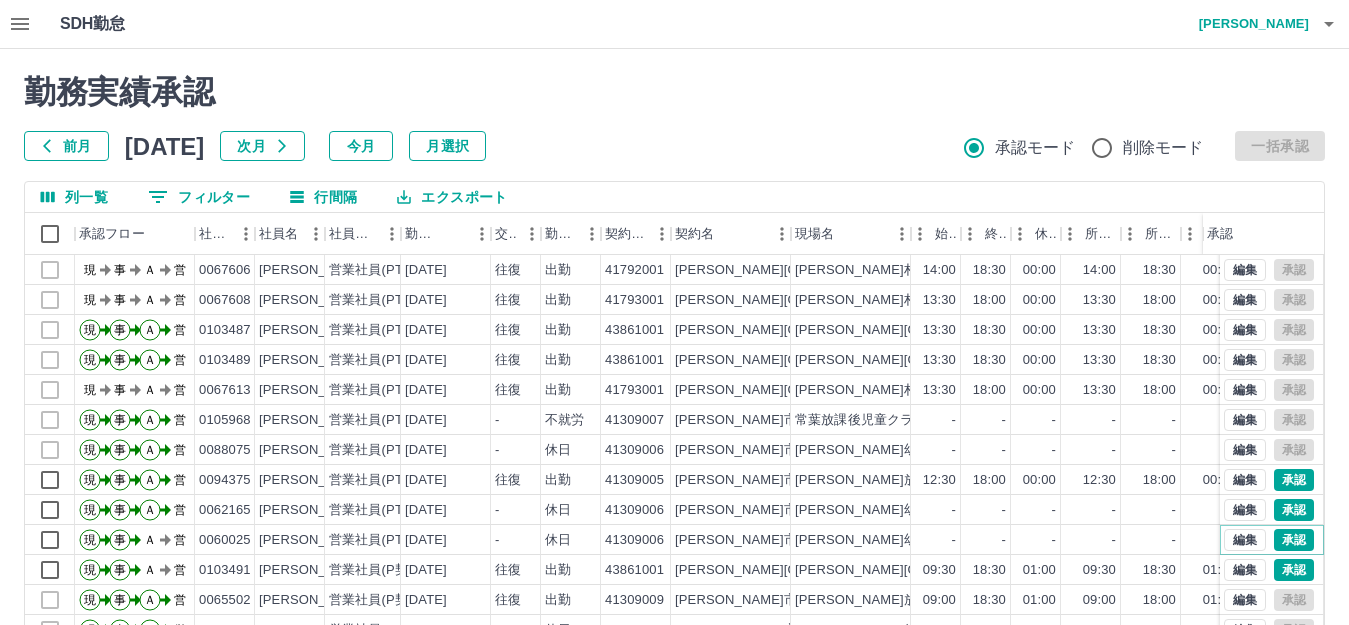 click on "承認" at bounding box center [1294, 540] 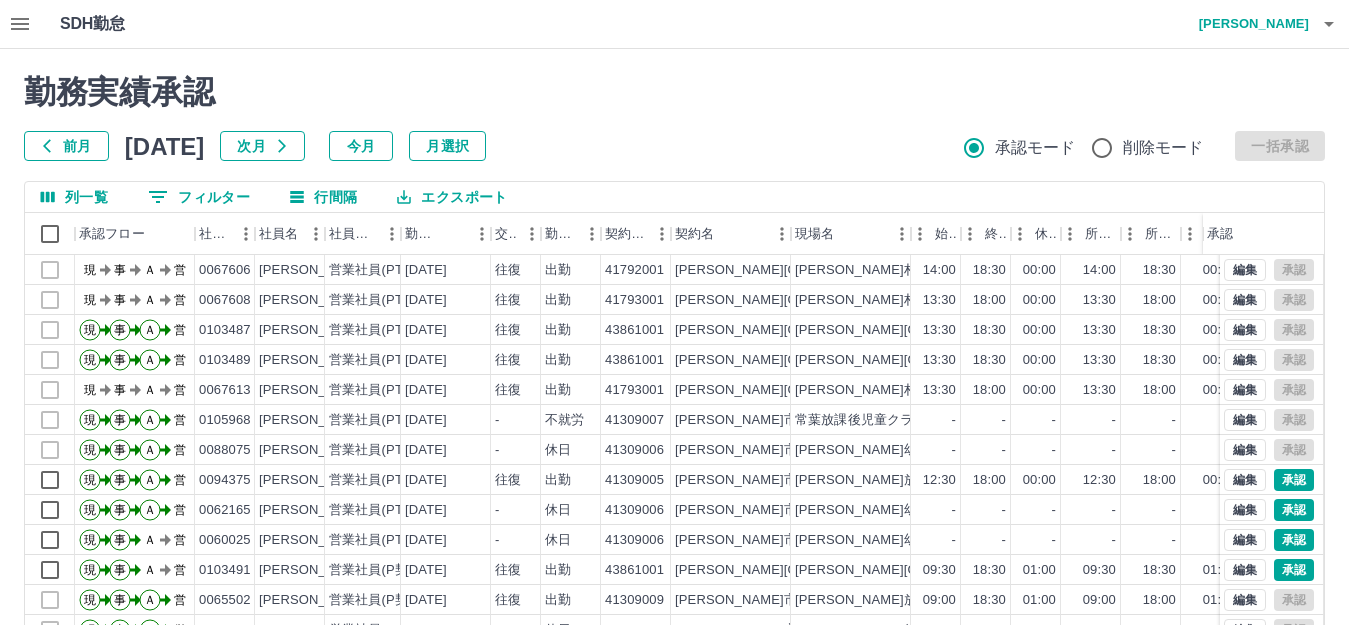 click at bounding box center (674, 312) 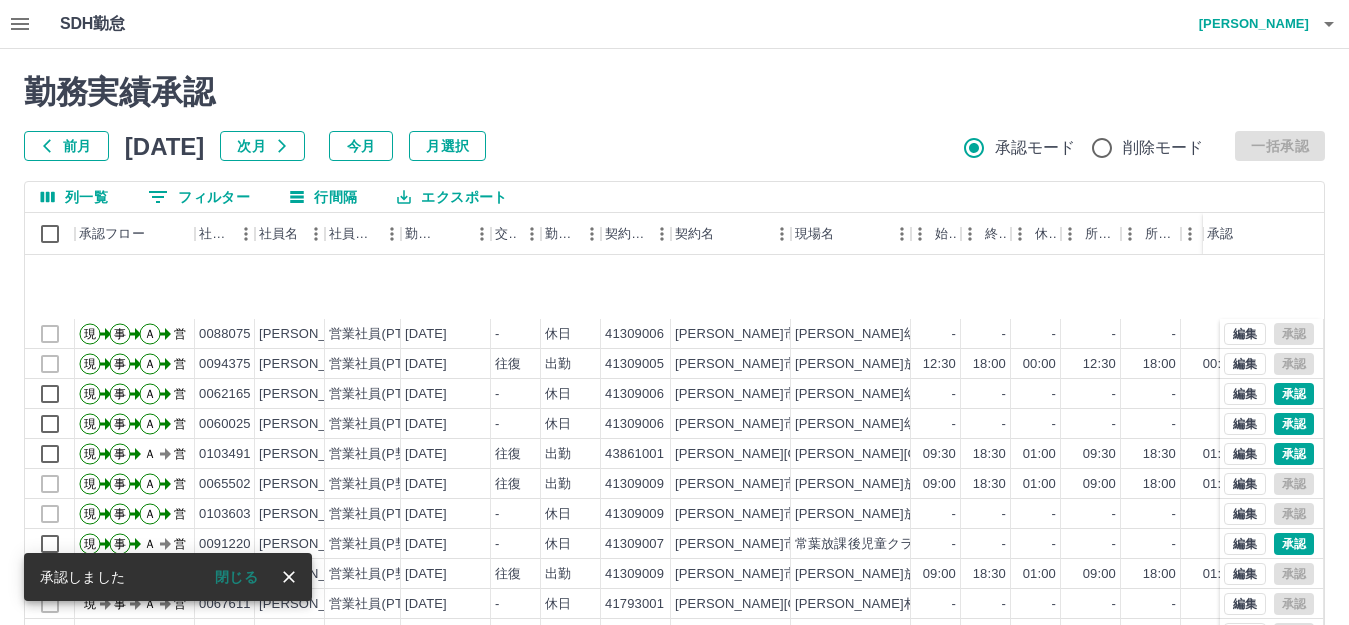 scroll, scrollTop: 2130, scrollLeft: 0, axis: vertical 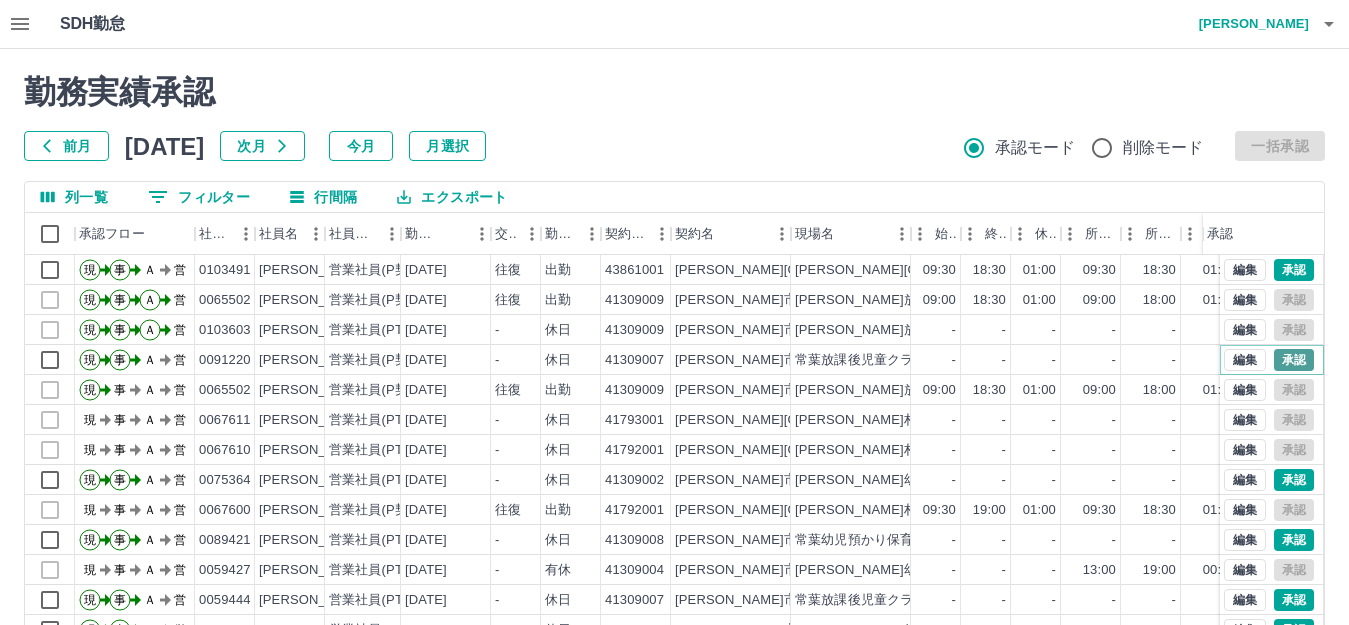 click on "承認" at bounding box center [1294, 360] 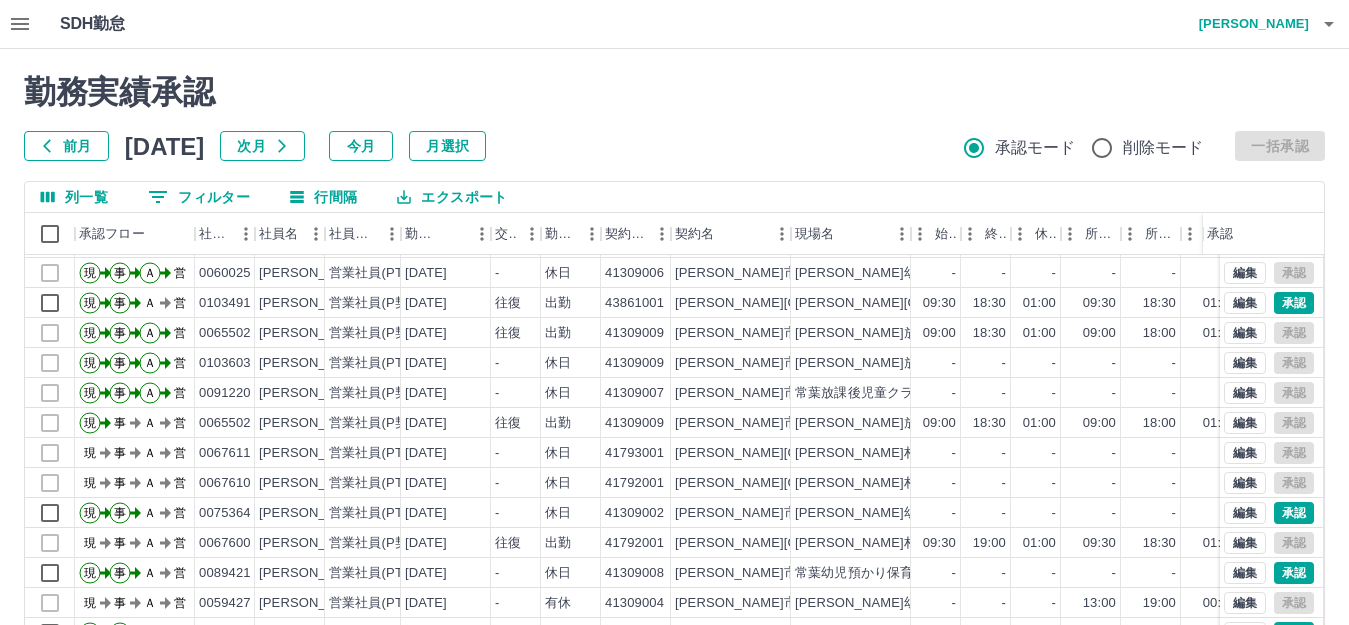 scroll, scrollTop: 2130, scrollLeft: 0, axis: vertical 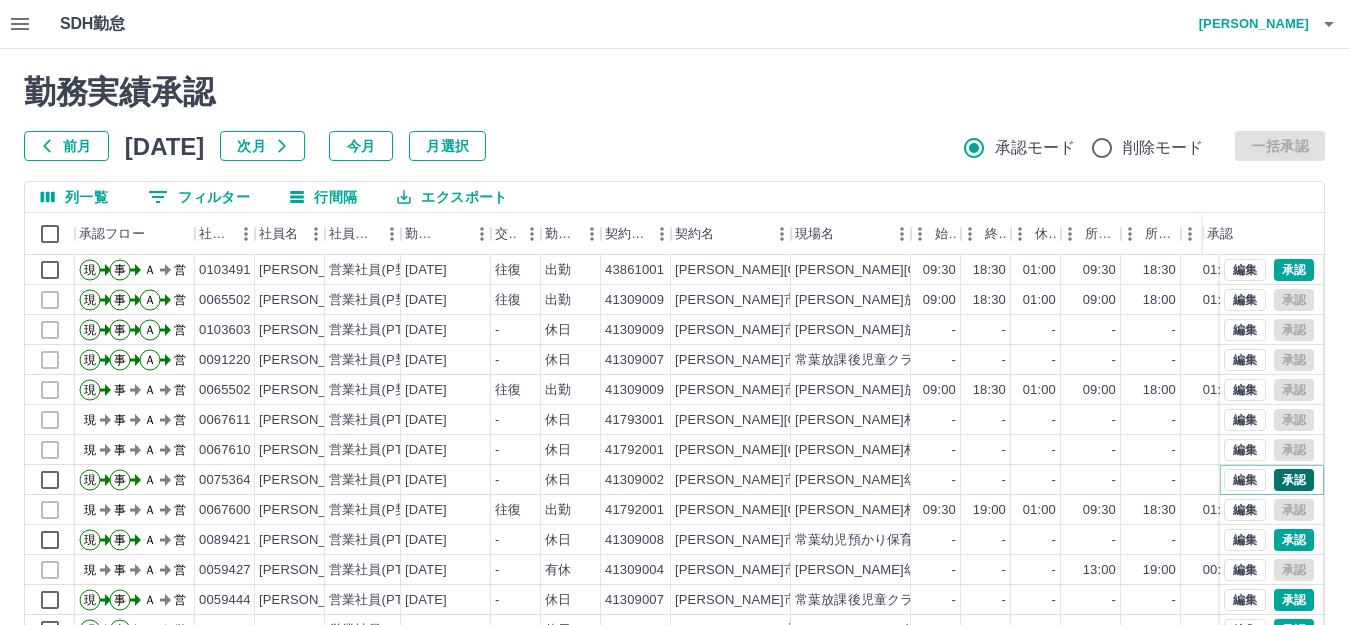 click on "承認" at bounding box center (1294, 480) 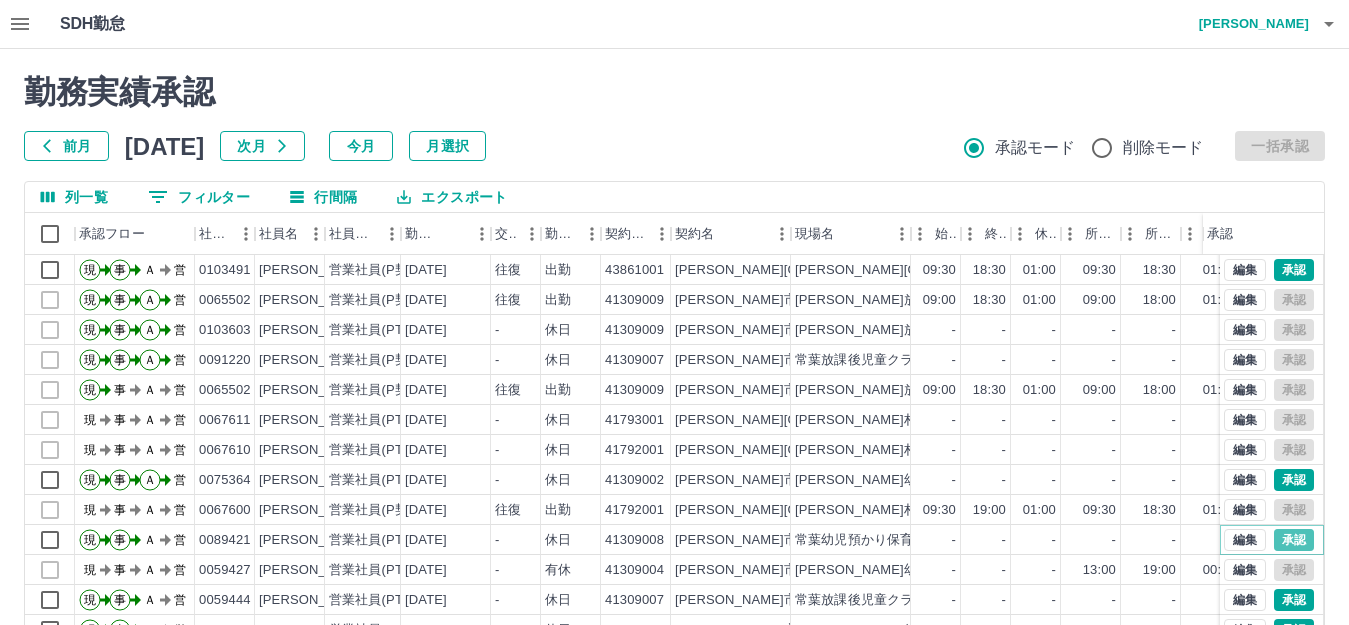 click on "承認" at bounding box center [1294, 540] 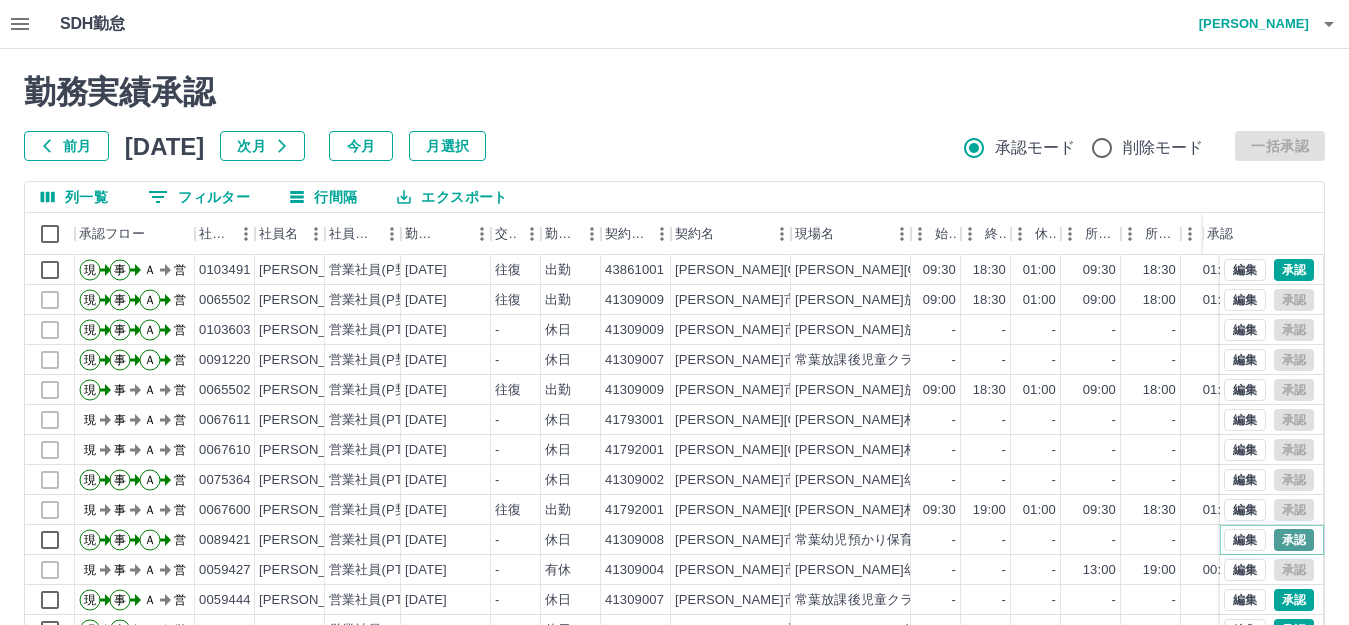 click on "承認" at bounding box center [1294, 540] 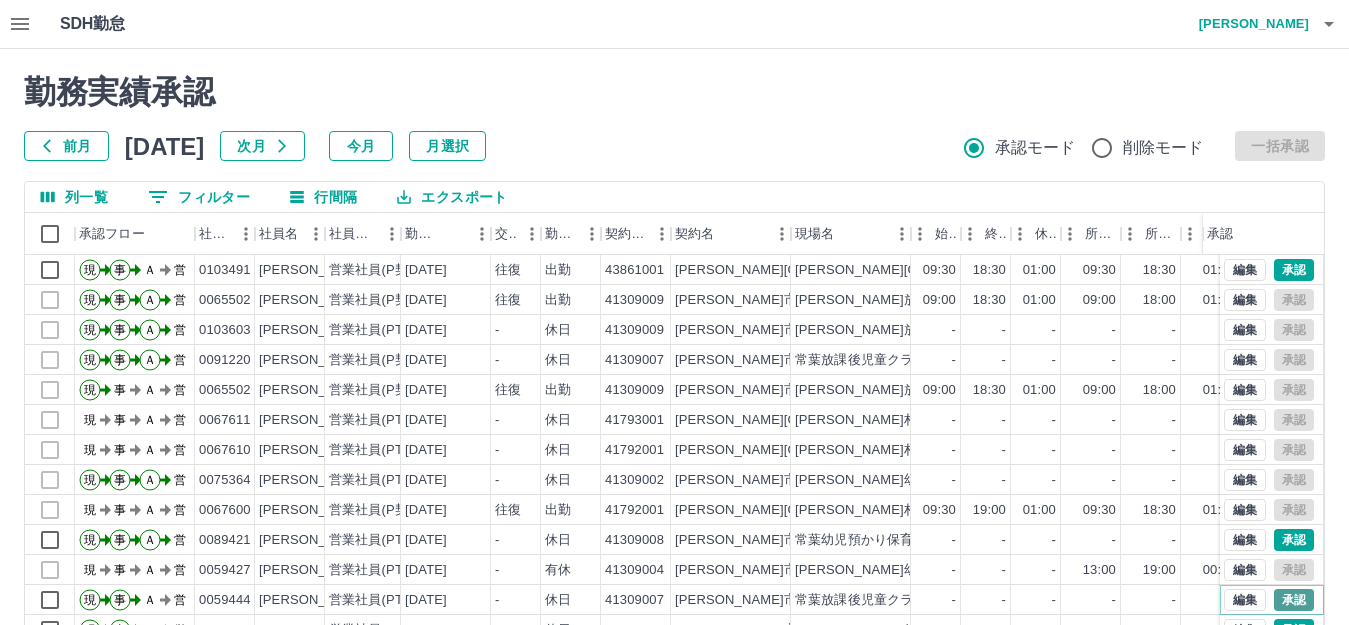 click on "承認" at bounding box center (1294, 600) 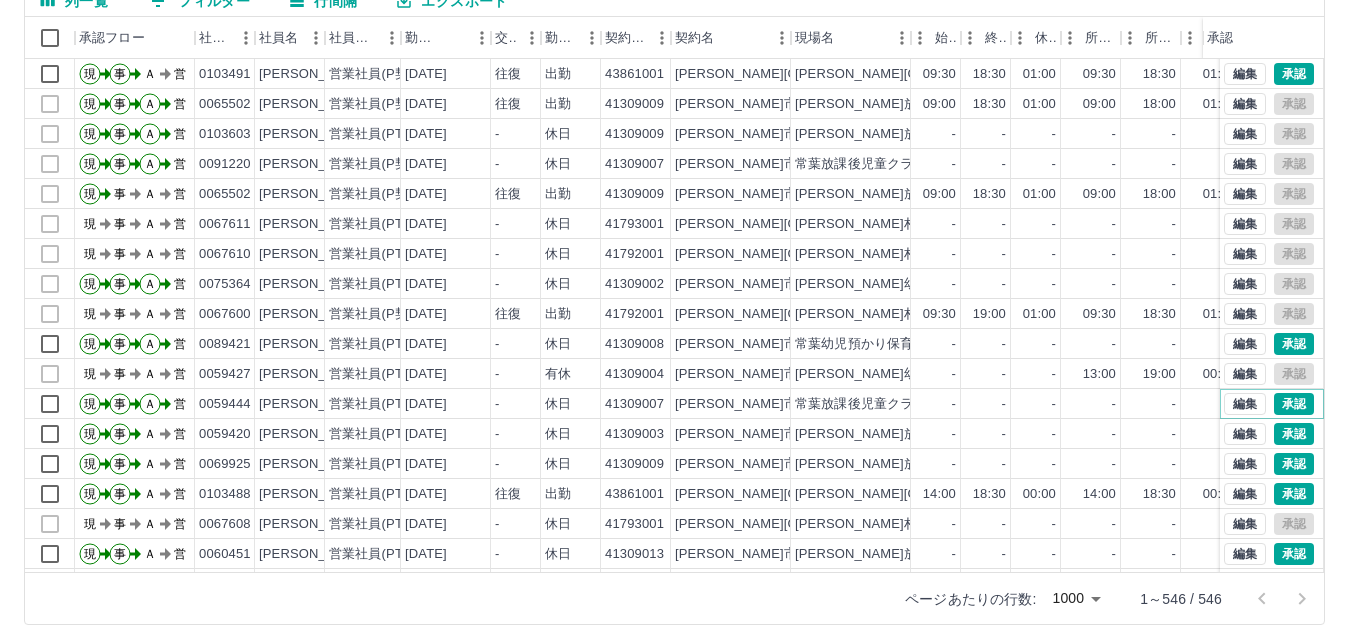 scroll, scrollTop: 220, scrollLeft: 0, axis: vertical 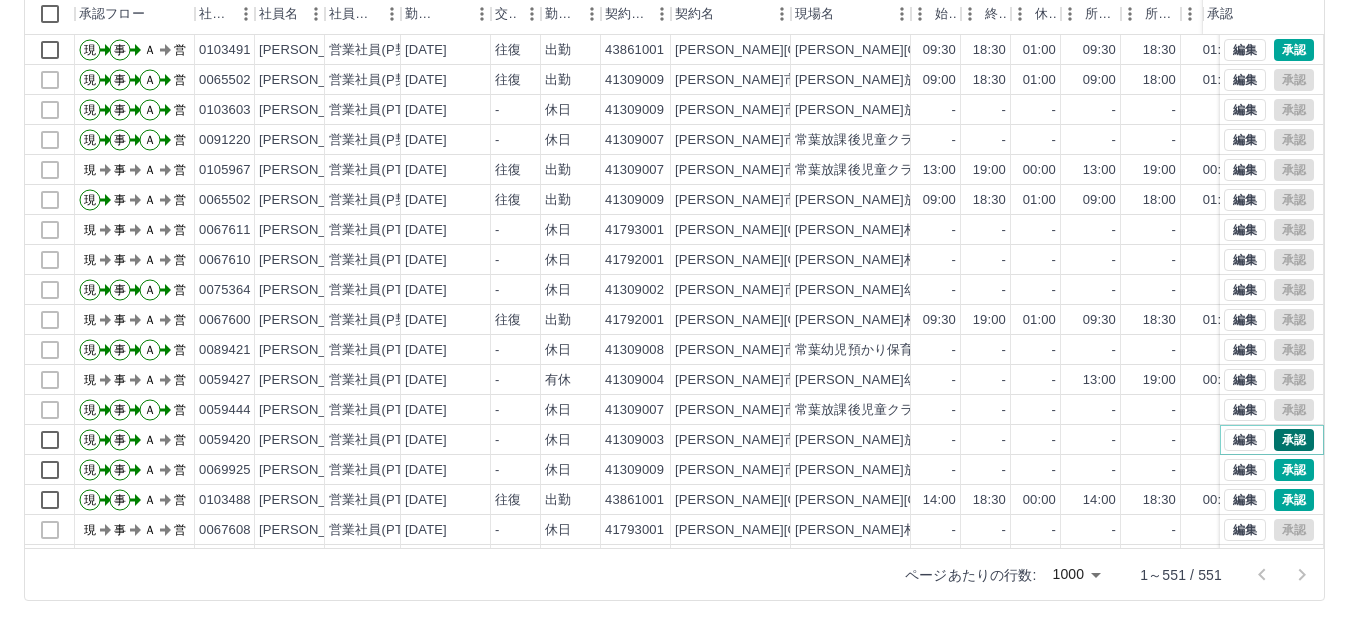 click on "承認" at bounding box center [1294, 440] 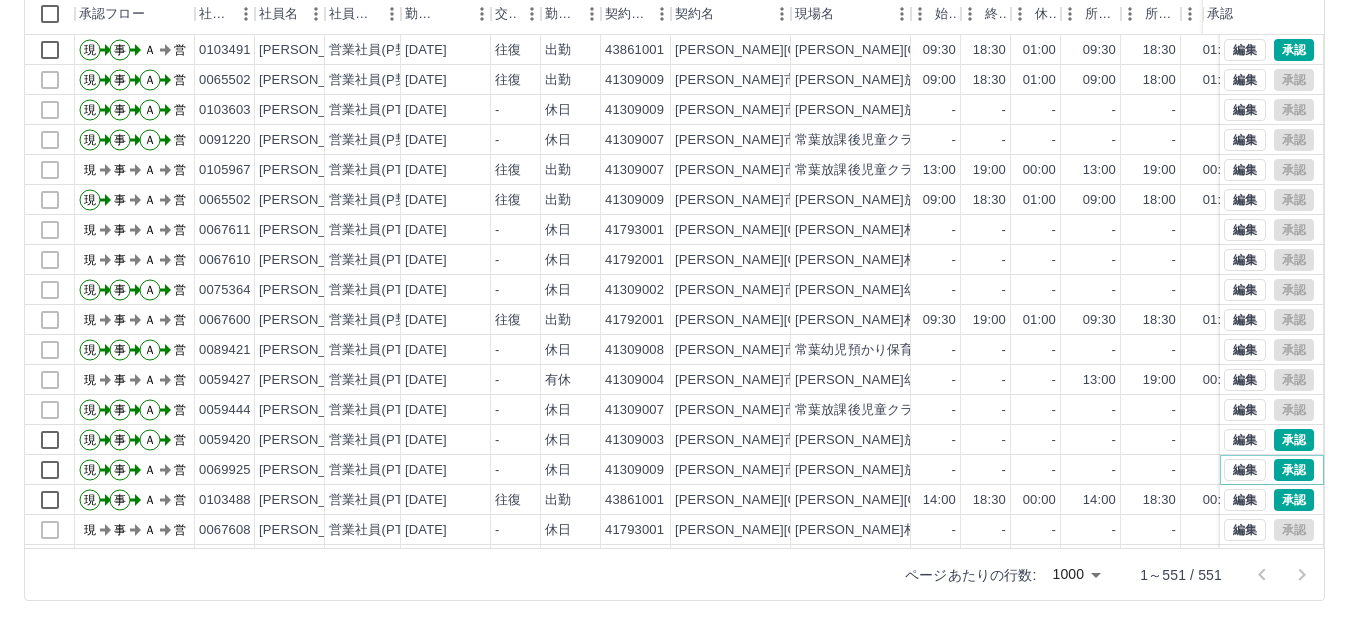 click on "承認" at bounding box center [1294, 470] 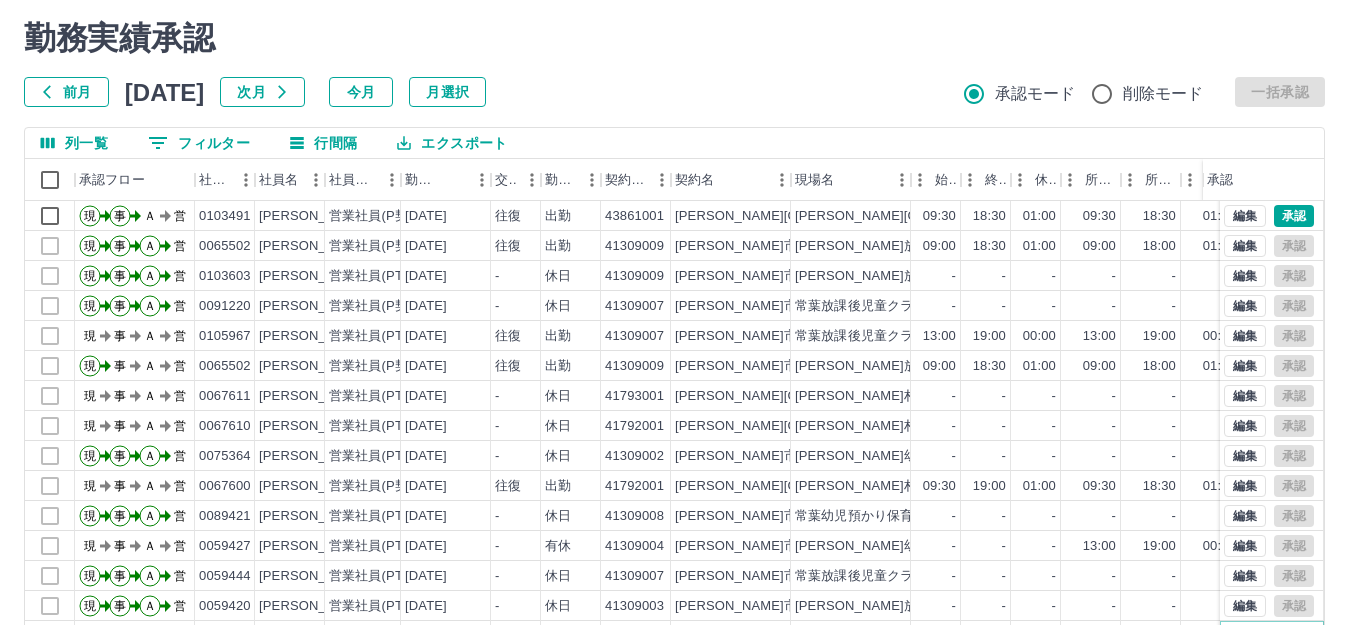 scroll, scrollTop: 220, scrollLeft: 0, axis: vertical 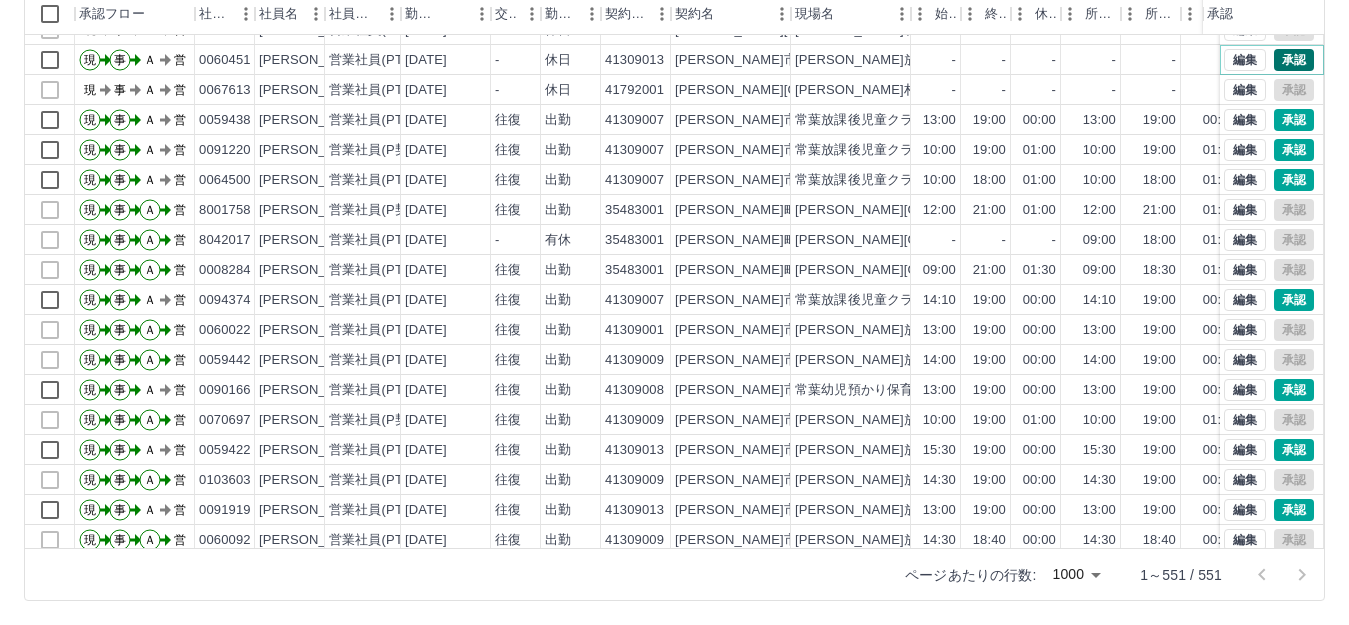 click on "承認" at bounding box center [1294, 60] 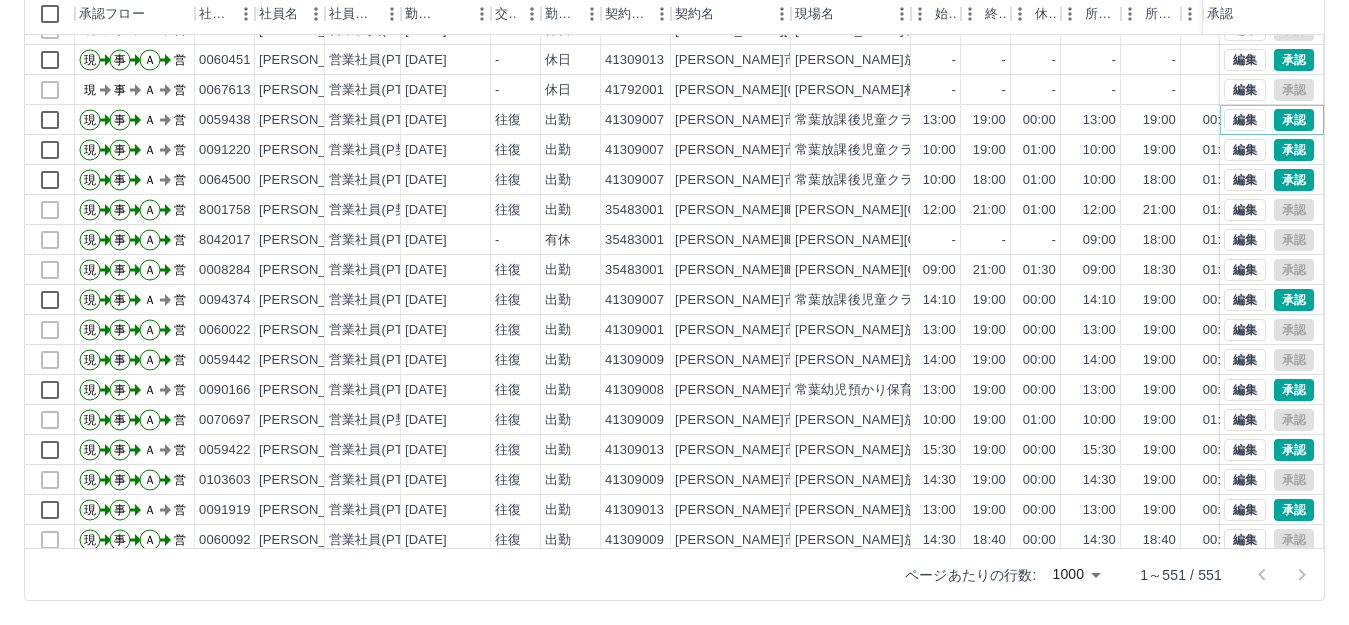click on "承認" at bounding box center (1294, 120) 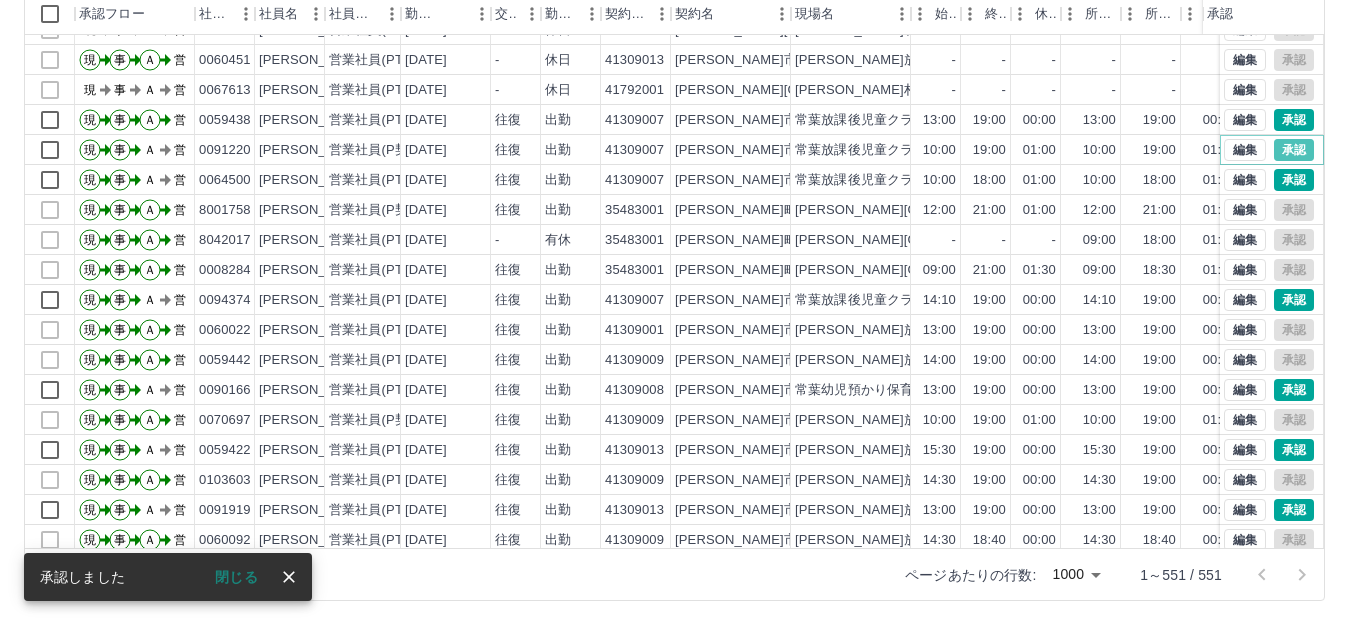 click on "承認" at bounding box center (1294, 150) 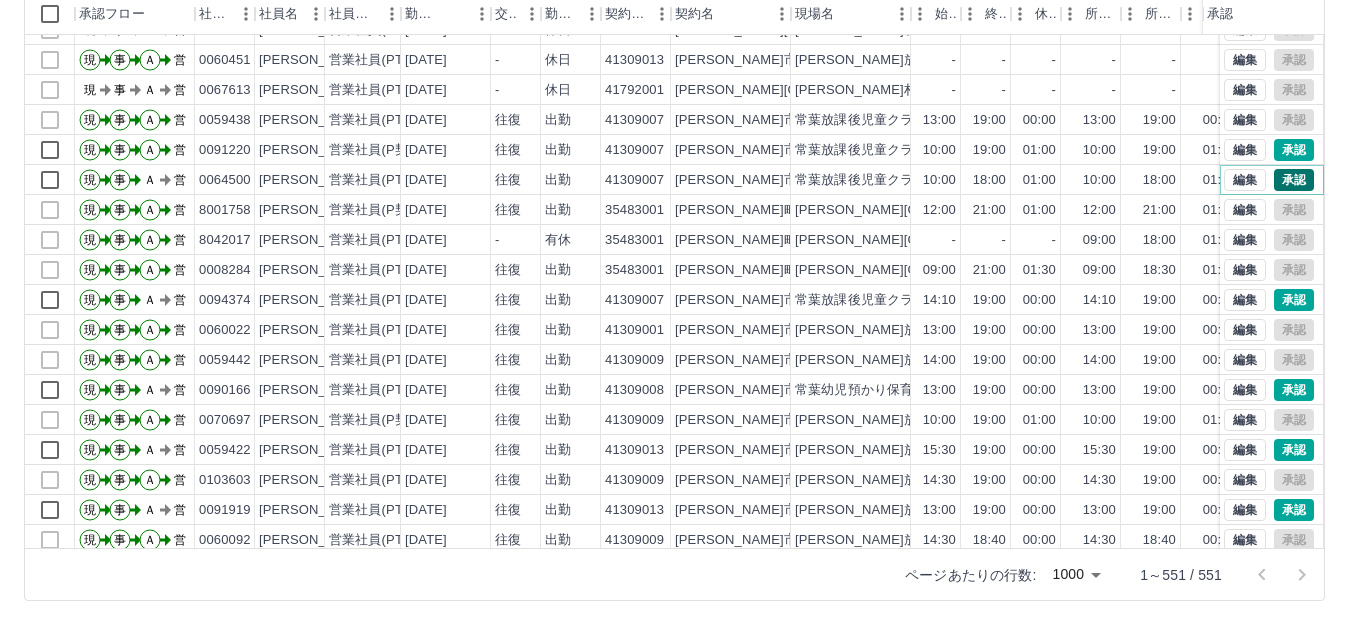 click on "承認" at bounding box center [1294, 180] 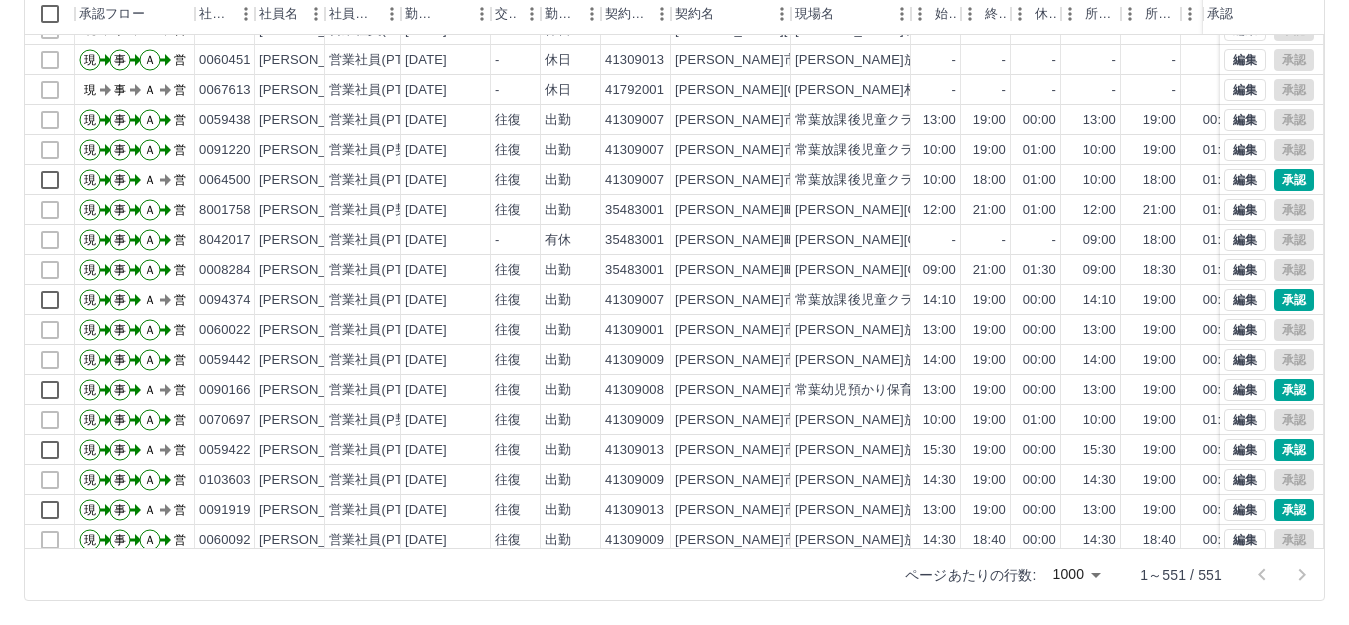 click at bounding box center (674, 312) 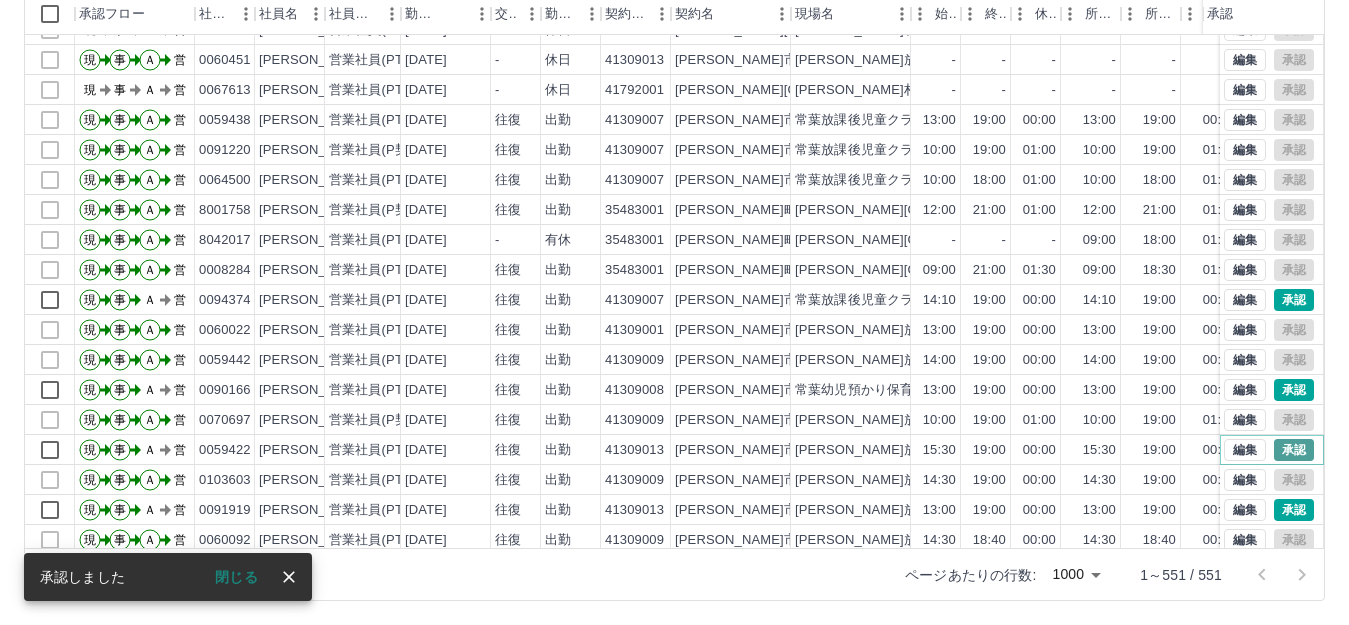 click on "承認" at bounding box center (1294, 450) 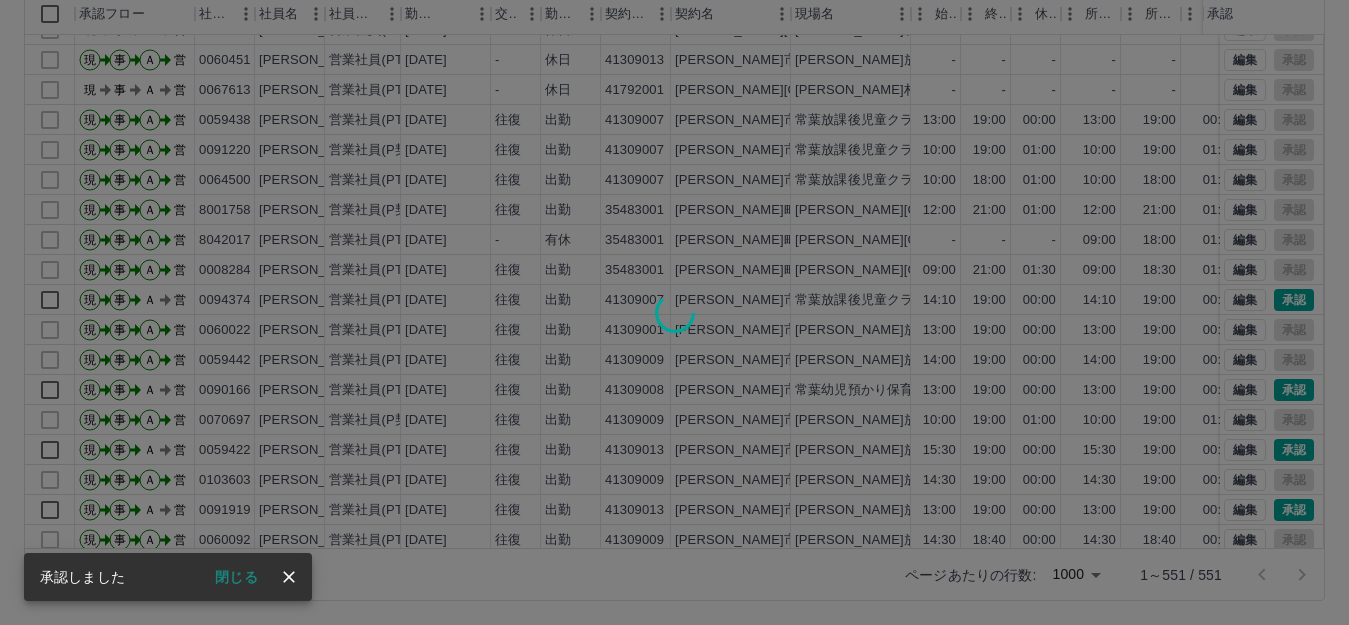 click at bounding box center (674, 312) 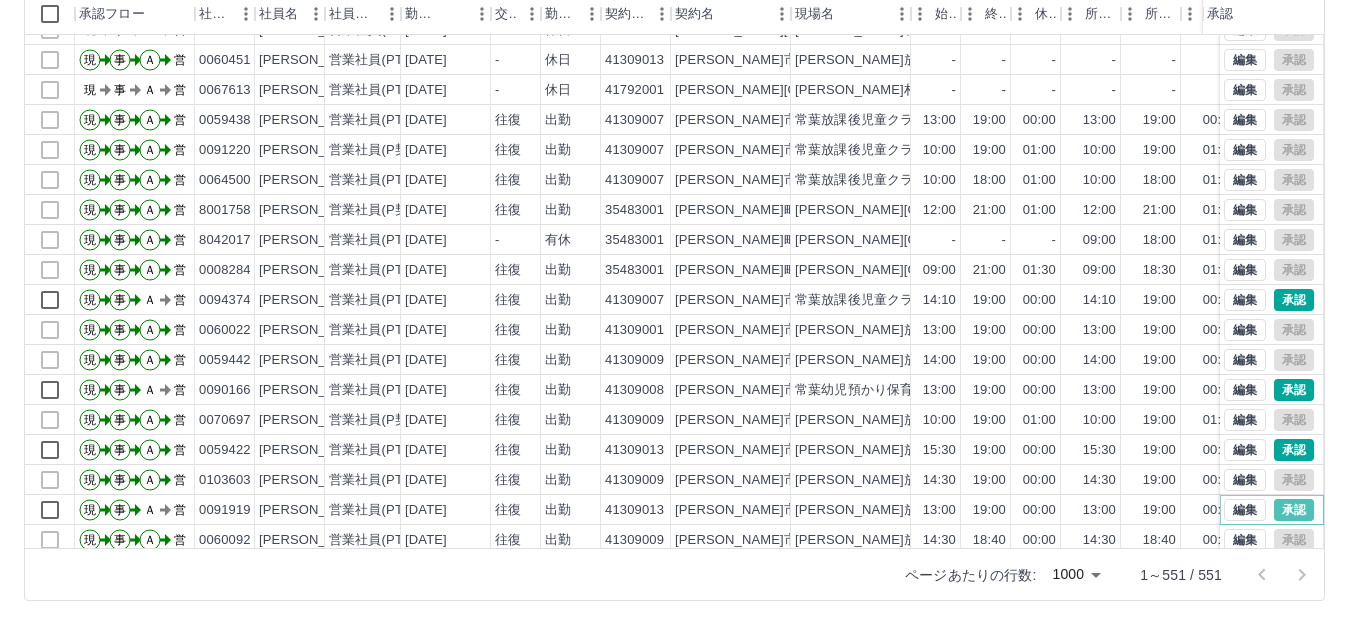 click on "承認" at bounding box center (1294, 510) 